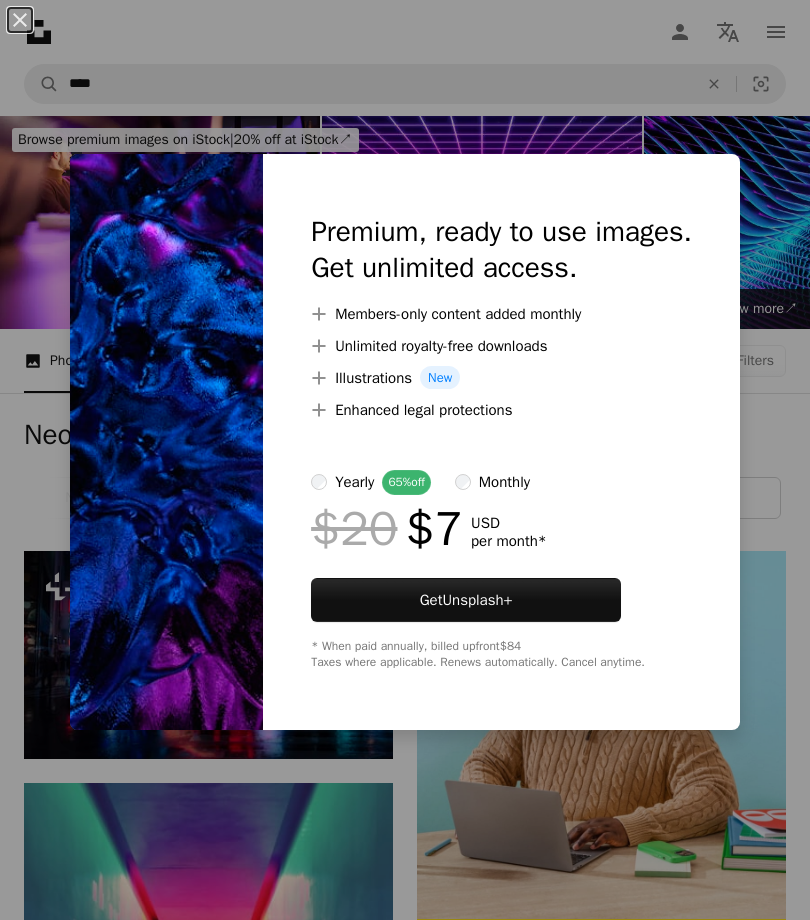 scroll, scrollTop: 3685, scrollLeft: 0, axis: vertical 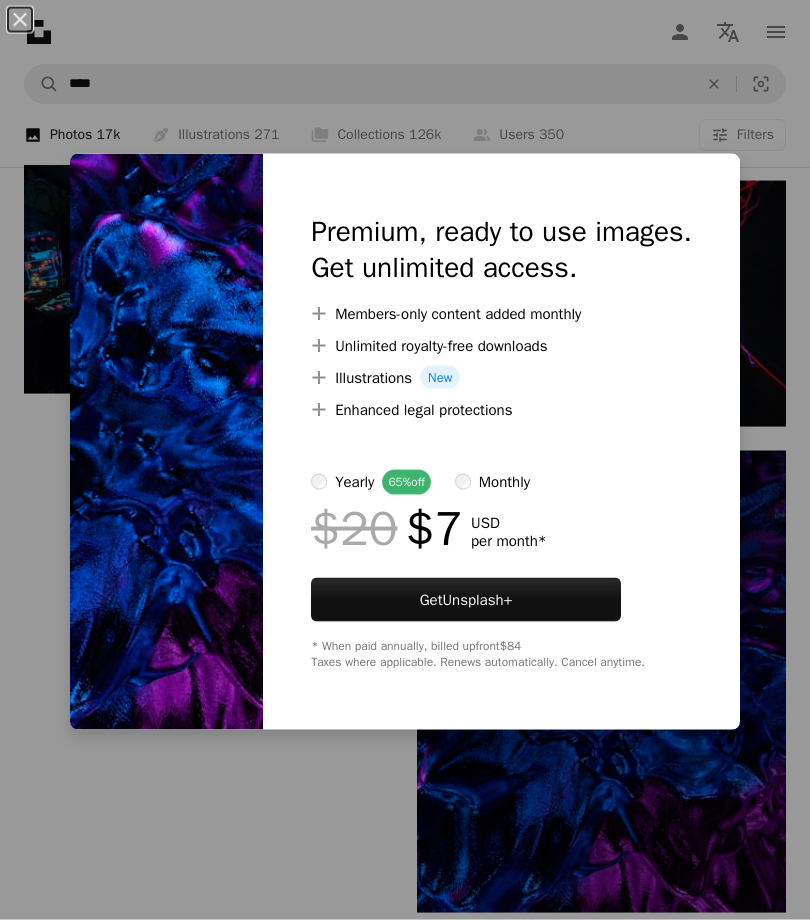 click on "An X shape Premium, ready to use images. Get unlimited access. A plus sign Members-only content added monthly A plus sign Unlimited royalty-free downloads A plus sign Illustrations  New A plus sign Enhanced legal protections yearly 65%  off monthly $20   $7 USD per month * Get  Unsplash+ * When paid annually, billed upfront  $84 Taxes where applicable. Renews automatically. Cancel anytime." at bounding box center [405, 460] 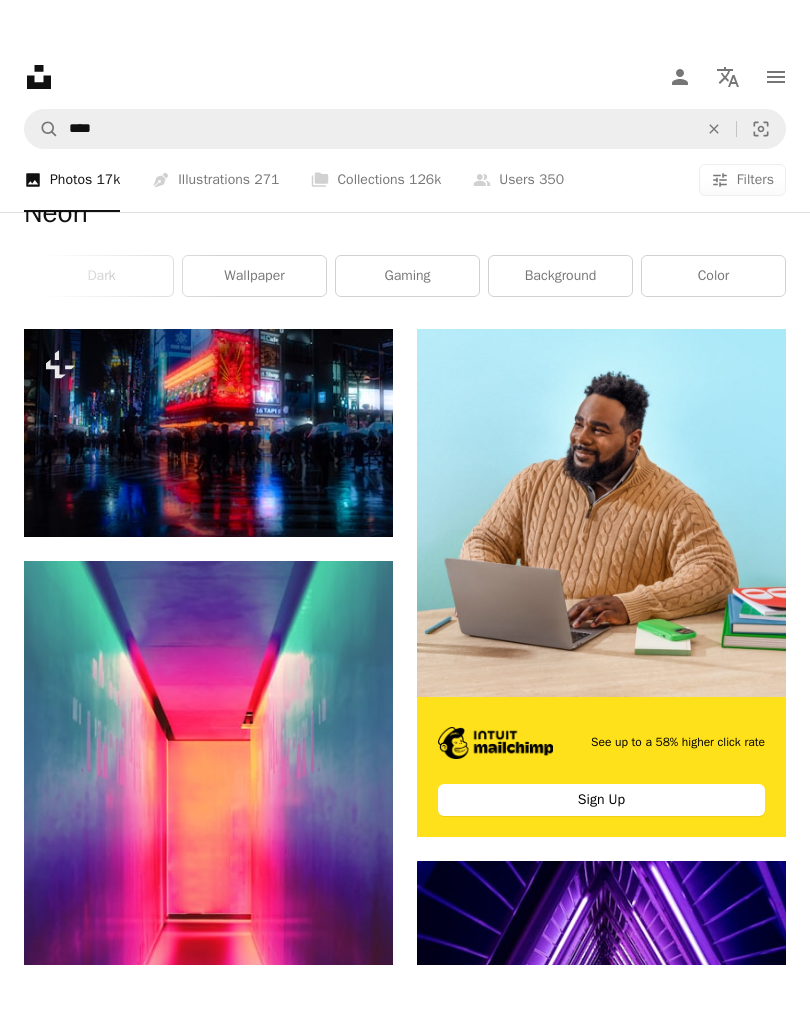 scroll, scrollTop: 0, scrollLeft: 0, axis: both 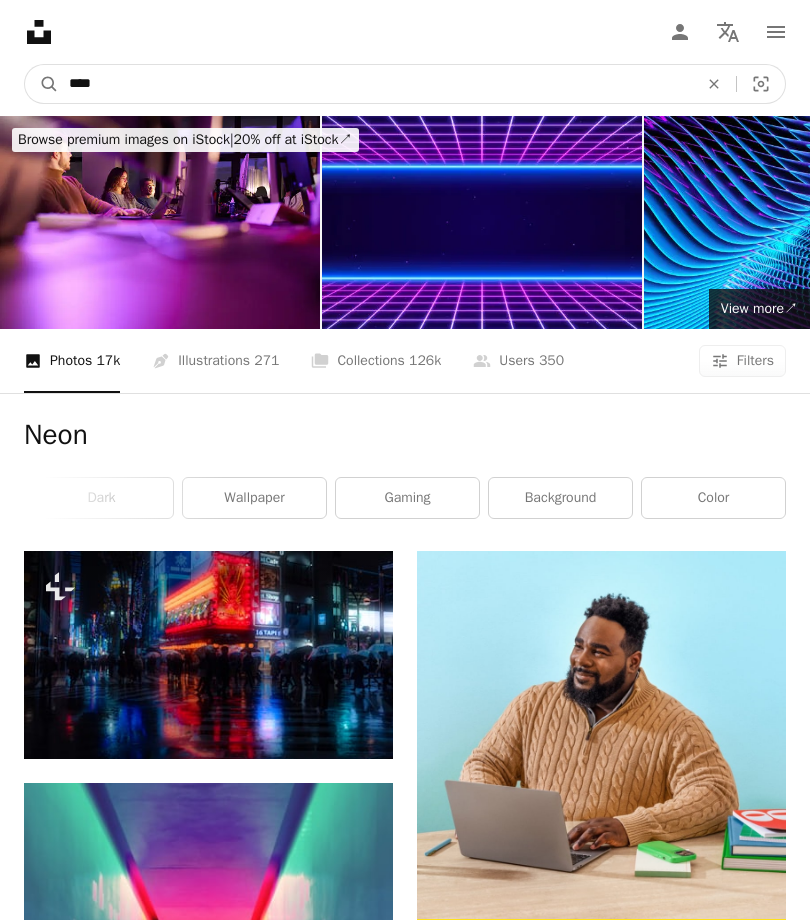 click on "****" at bounding box center [375, 84] 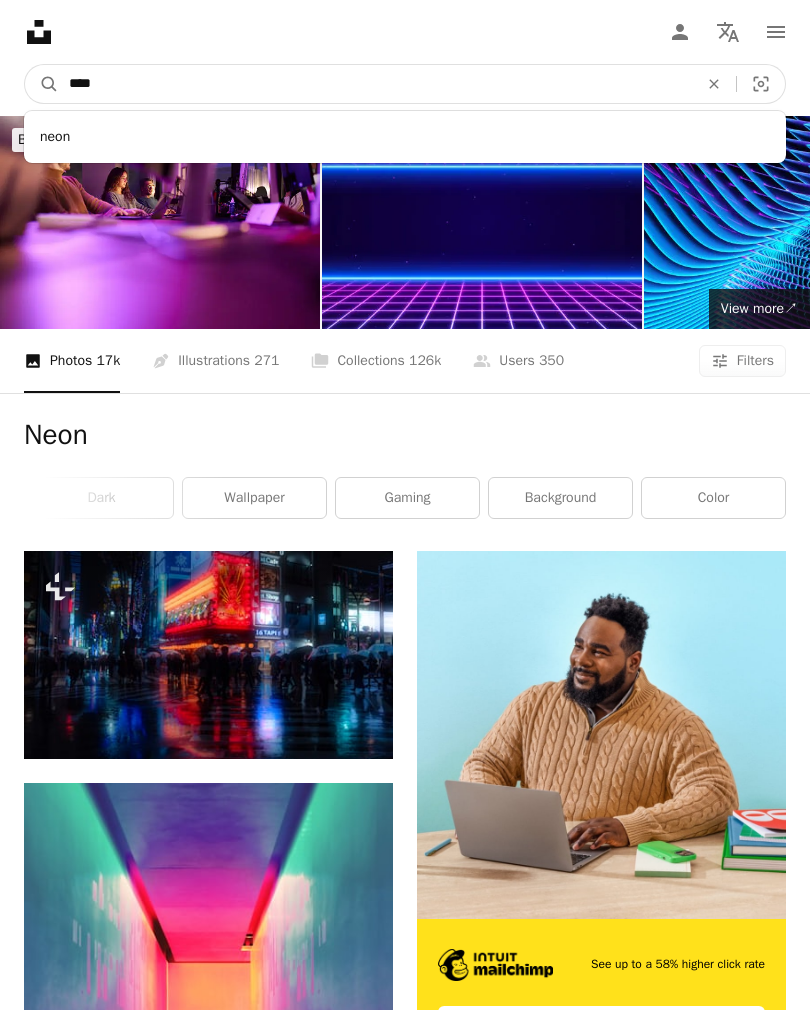 click on "****" at bounding box center (375, 84) 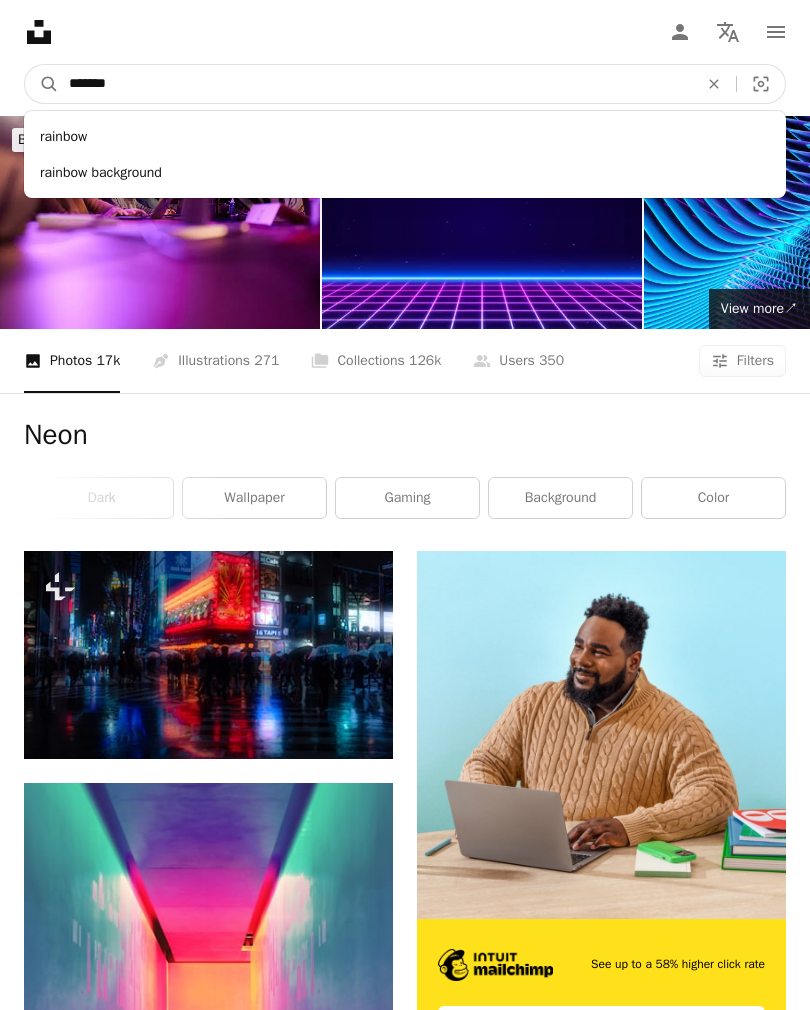 type on "*******" 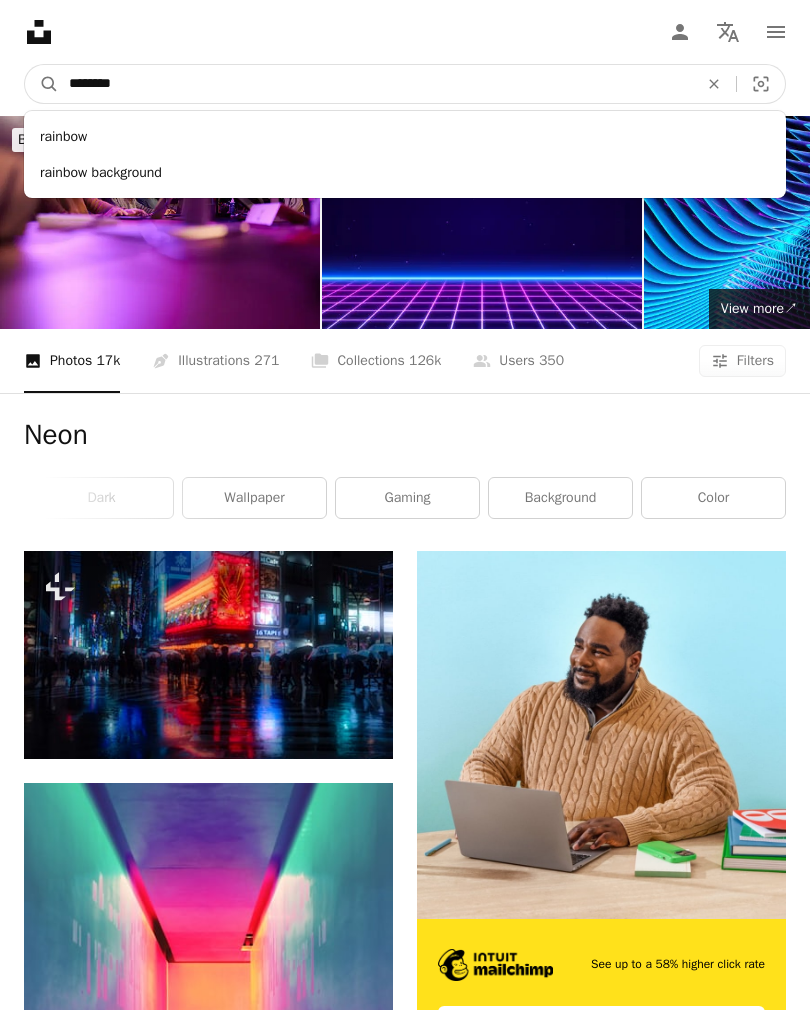 click on "A magnifying glass" at bounding box center [42, 84] 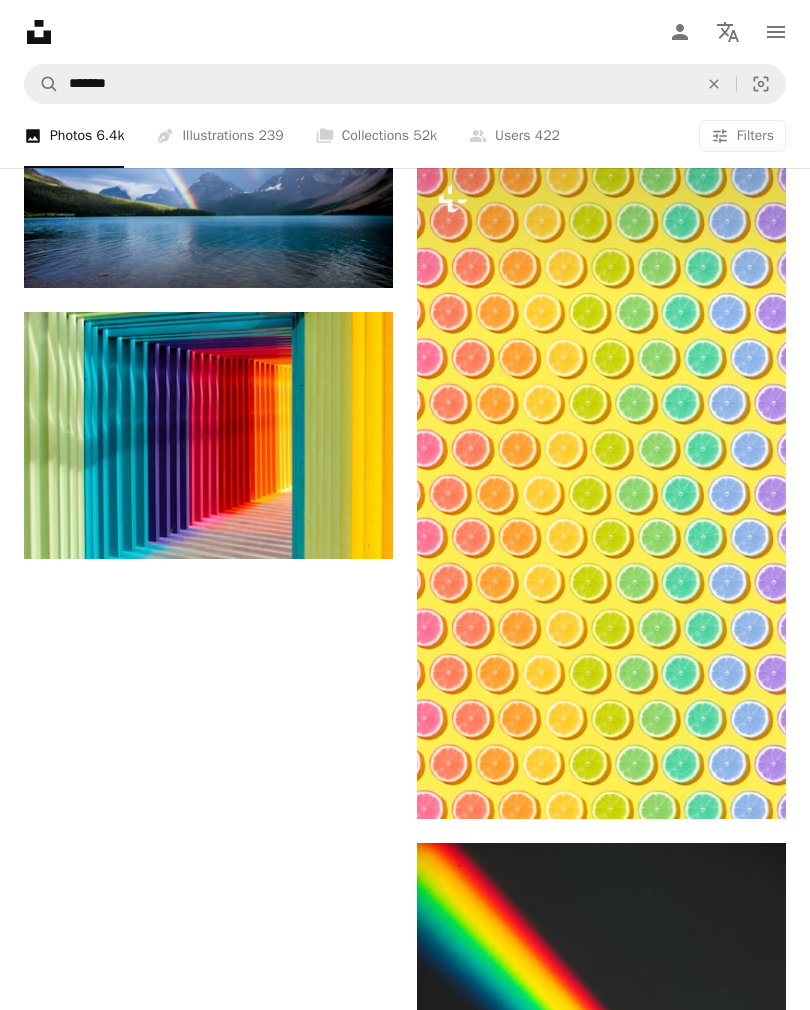 scroll, scrollTop: 4042, scrollLeft: 0, axis: vertical 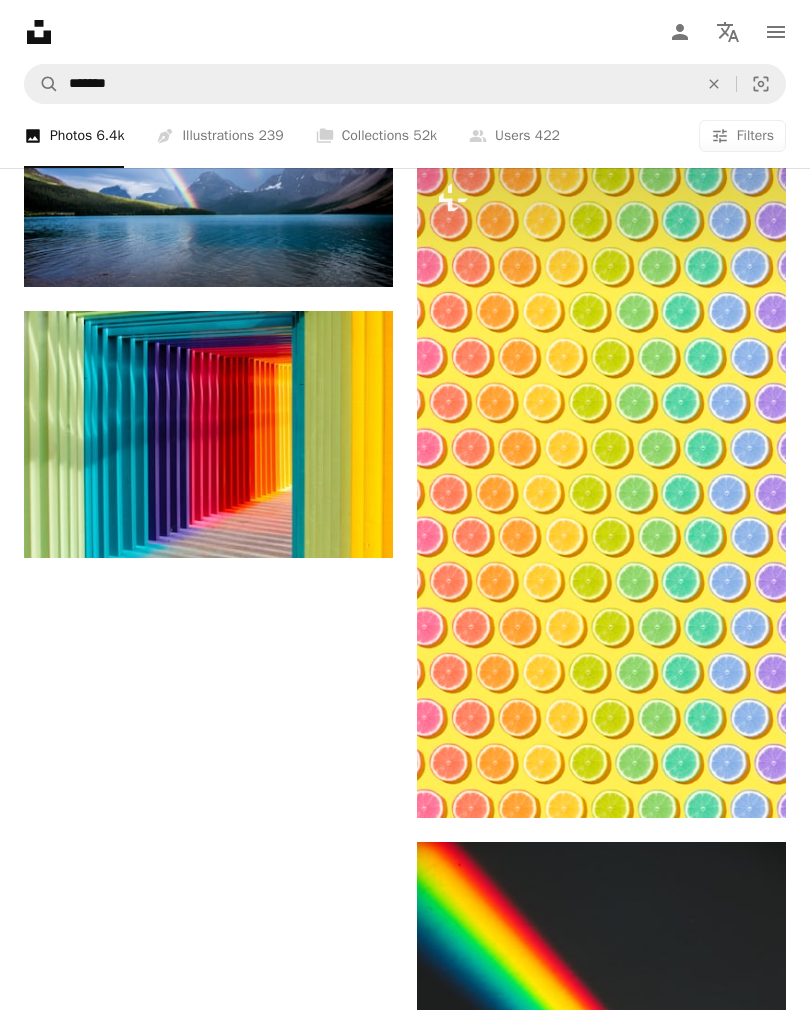 click on "A lock Download" at bounding box center (715, 782) 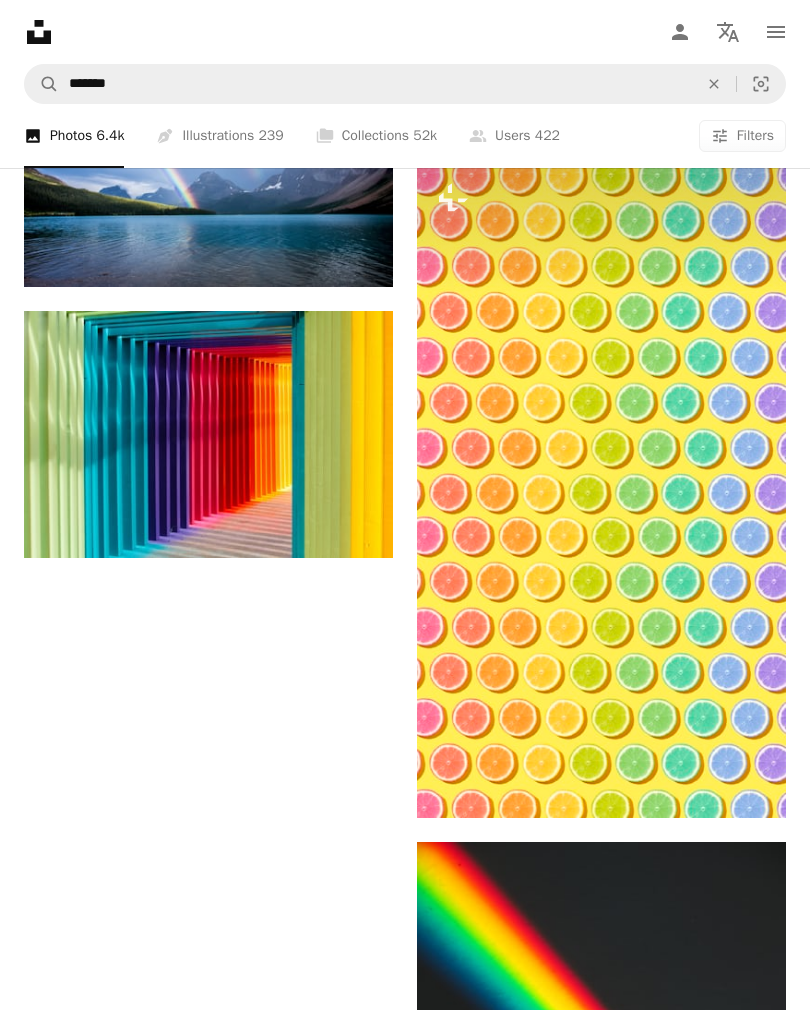 click on "An X shape Premium, ready to use images. Get unlimited access. A plus sign Members-only content added monthly A plus sign Unlimited royalty-free downloads A plus sign Illustrations  New A plus sign Enhanced legal protections yearly 65%  off monthly $20   $7 USD per month * Get  Unsplash+ * When paid annually, billed upfront  $84 Taxes where applicable. Renews automatically. Cancel anytime." at bounding box center (405, 2510) 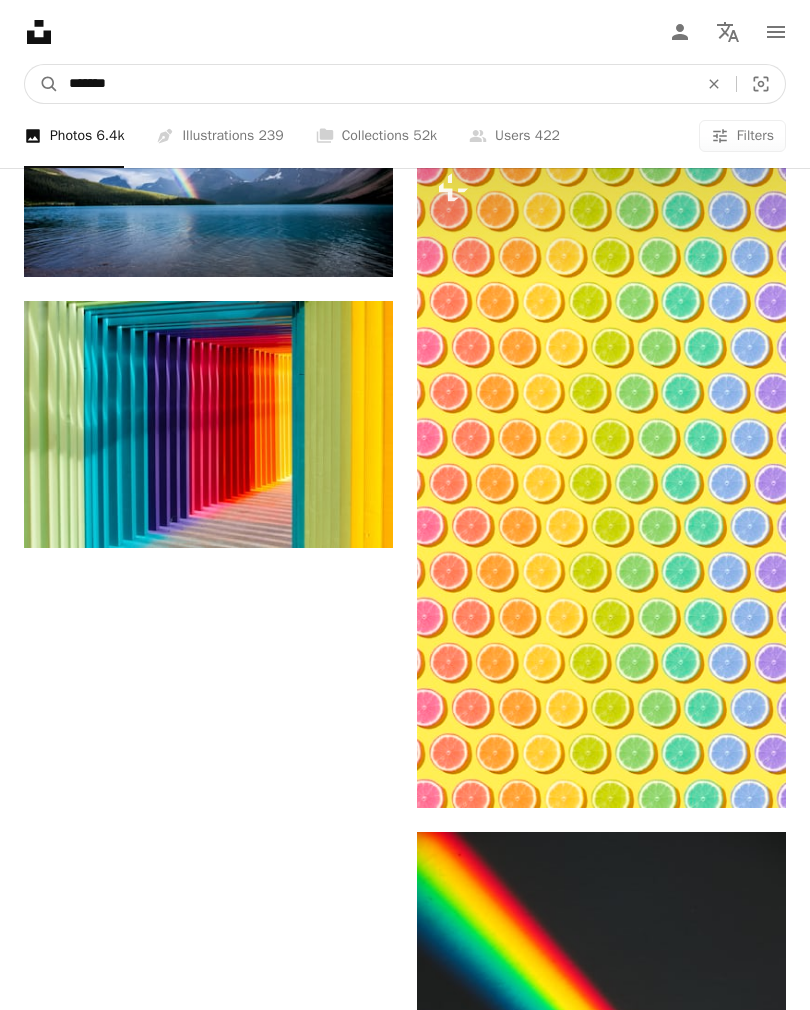 click on "*******" at bounding box center [375, 84] 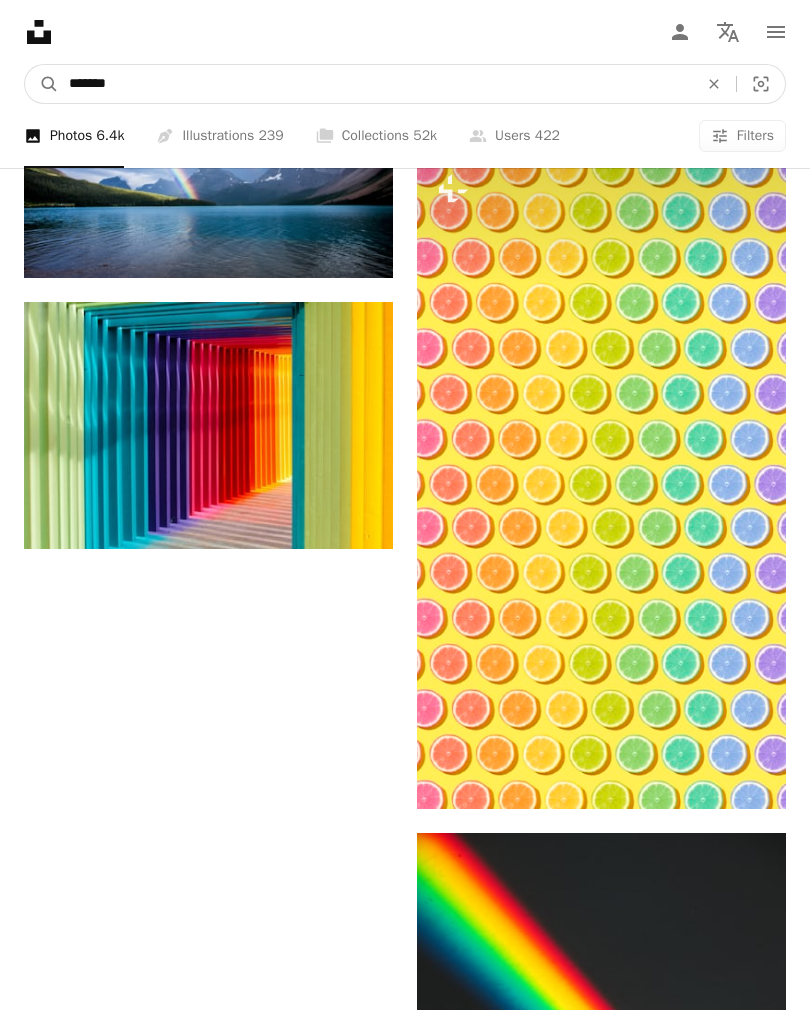 click on "*******" at bounding box center (375, 84) 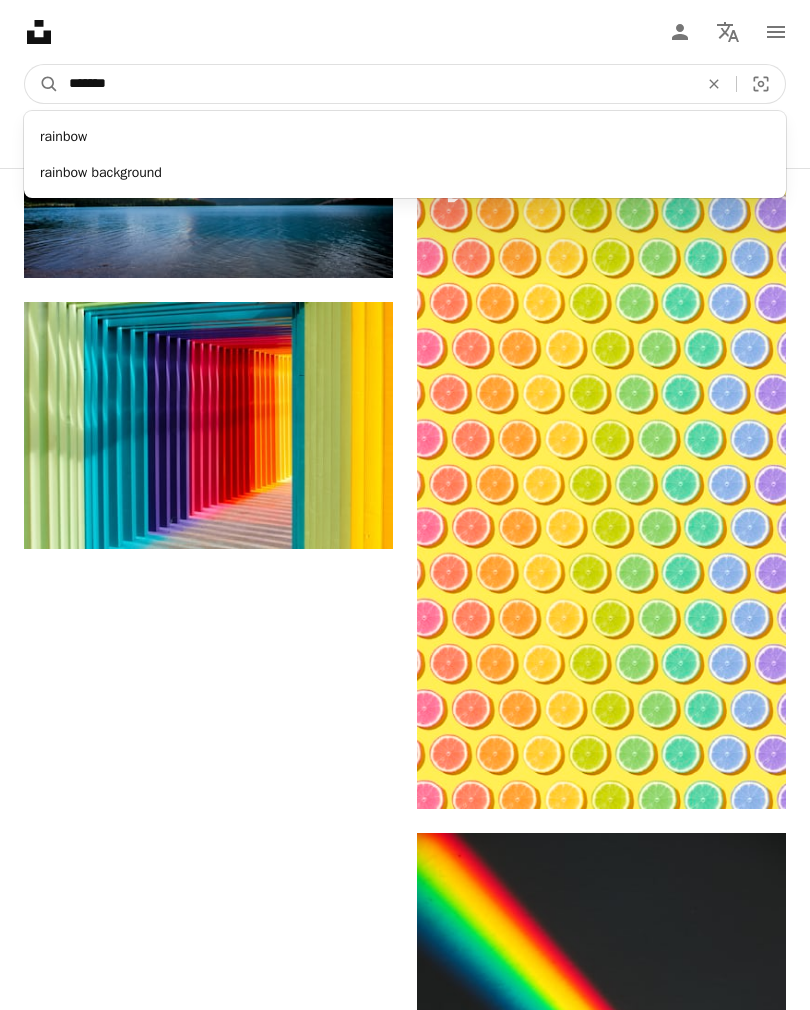 click on "*******" at bounding box center (375, 84) 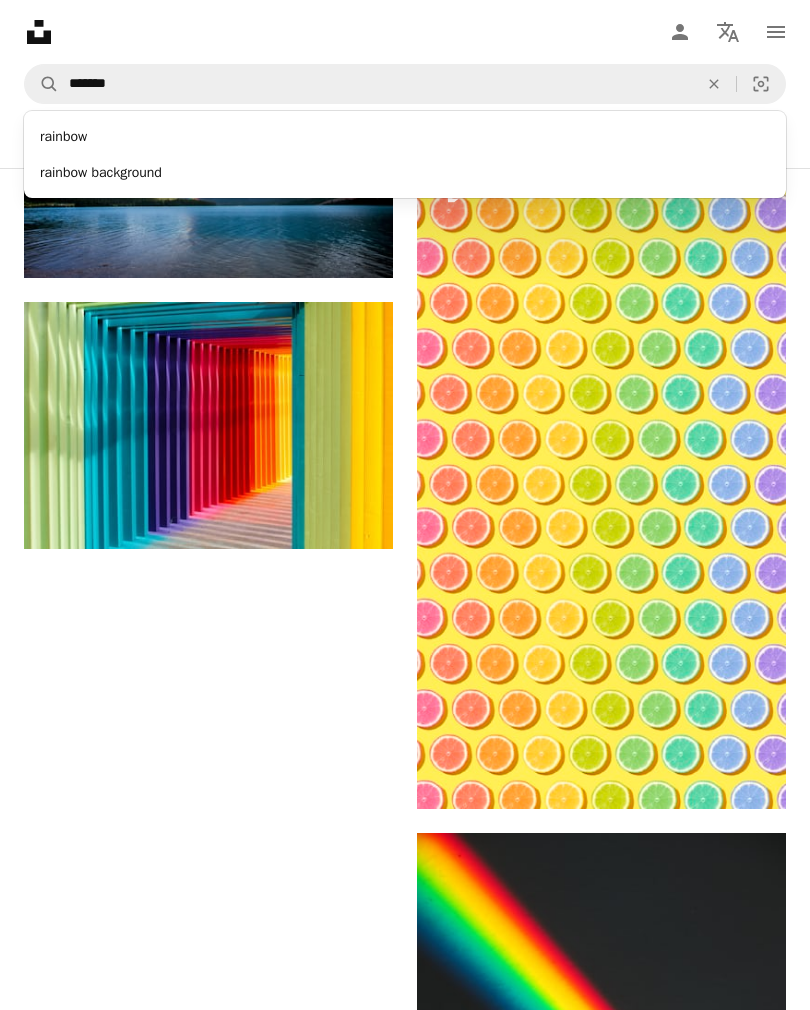 click on "An X shape" at bounding box center (714, 84) 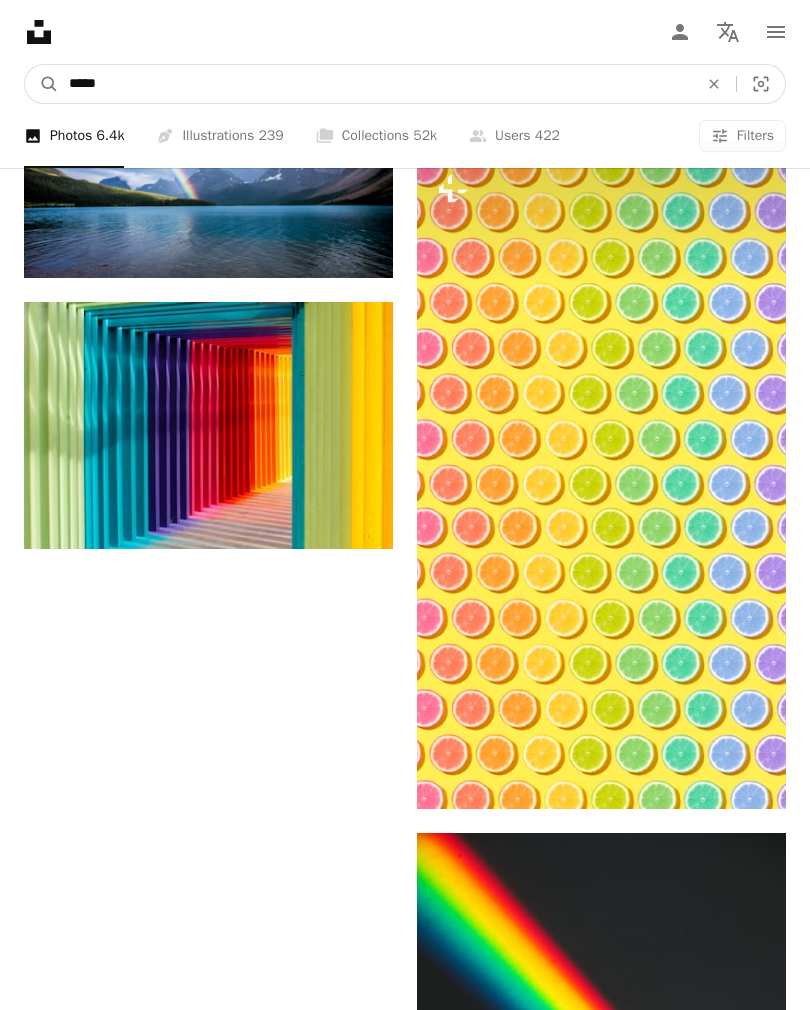 type on "******" 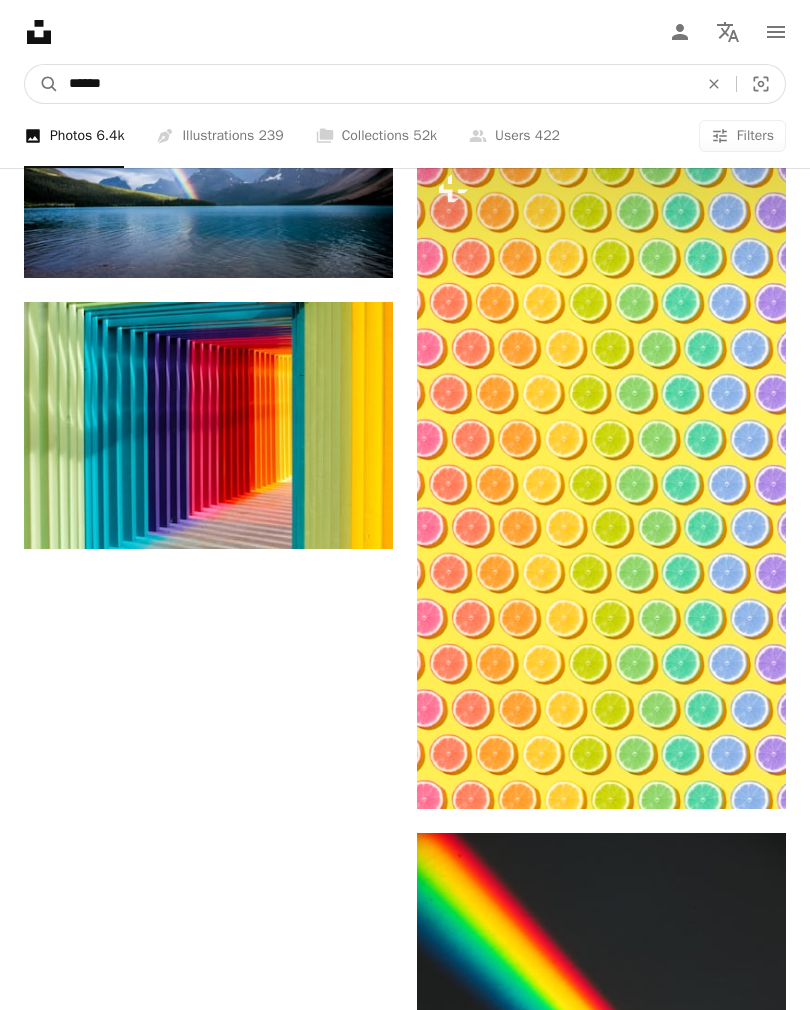 click on "A magnifying glass" at bounding box center [42, 84] 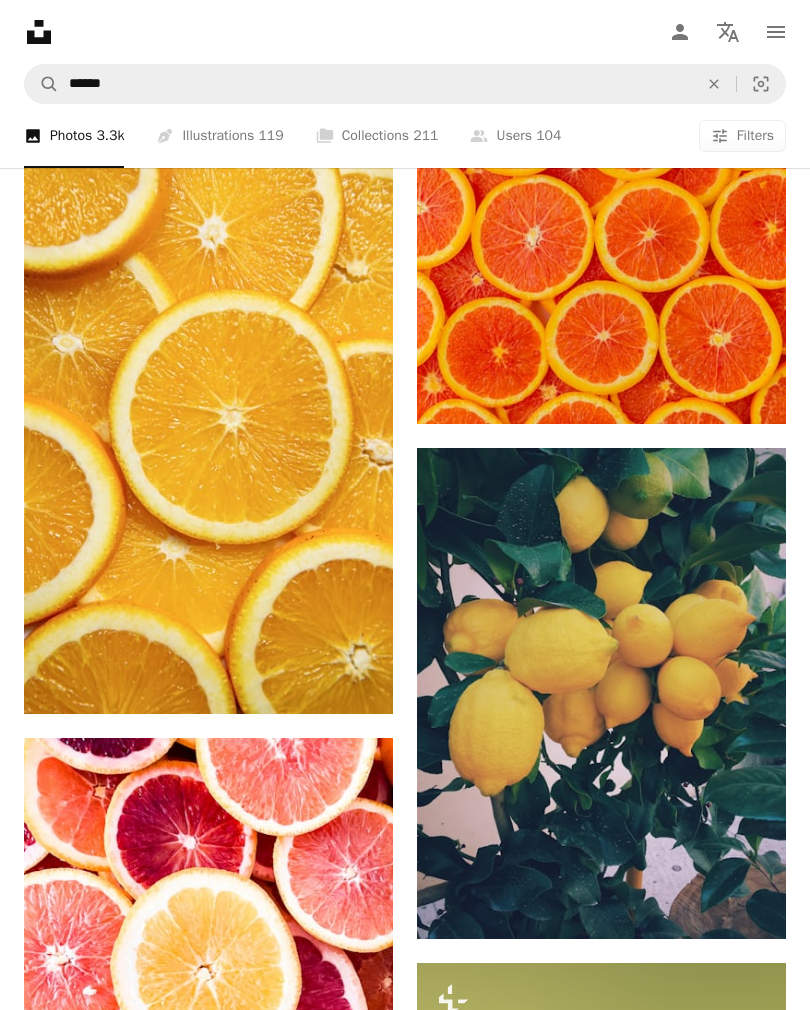 scroll, scrollTop: 2061, scrollLeft: 0, axis: vertical 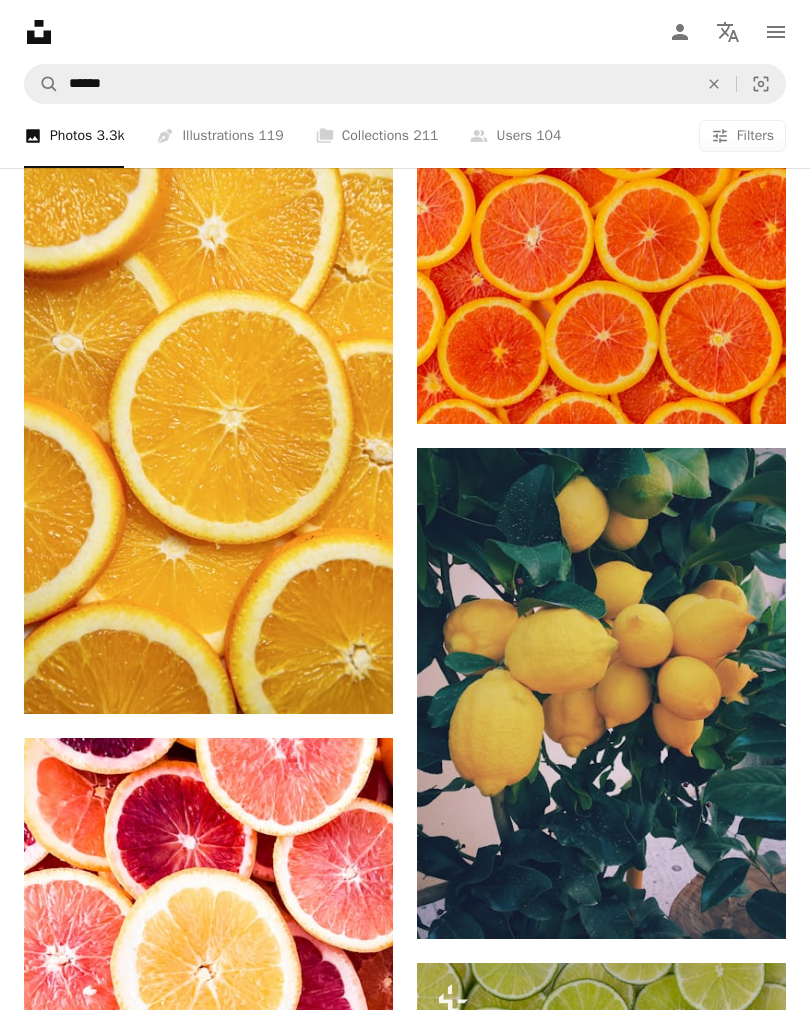 click on "Arrow pointing down" 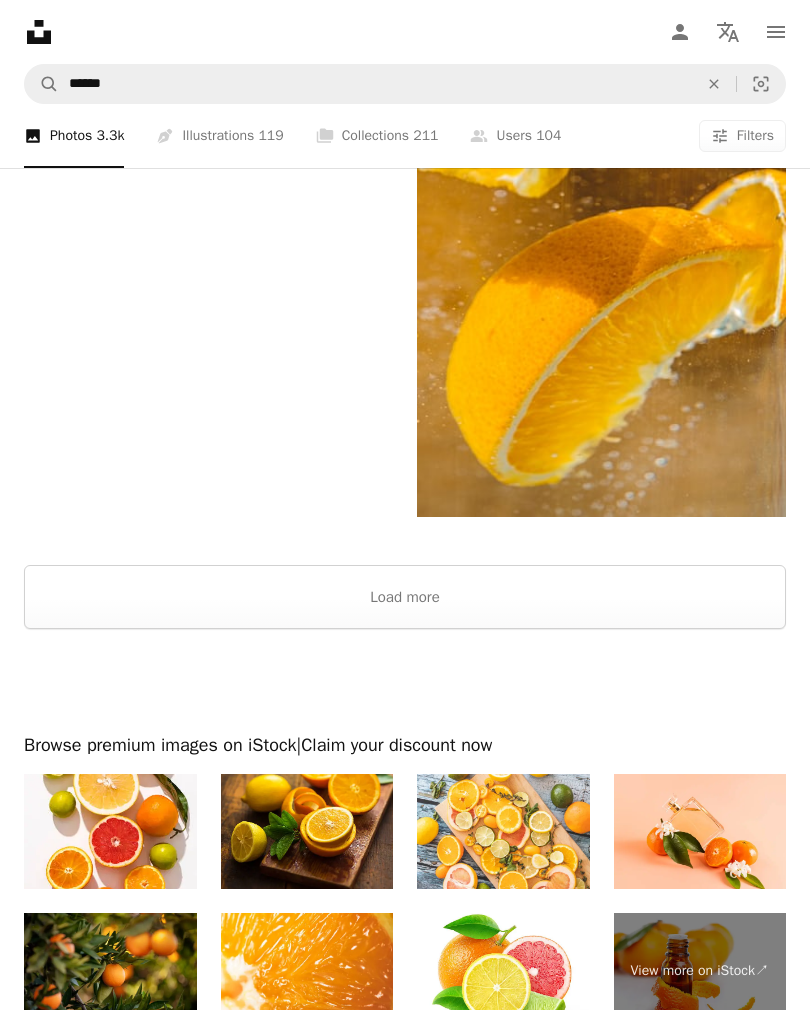 click on "Load more" at bounding box center [405, 597] 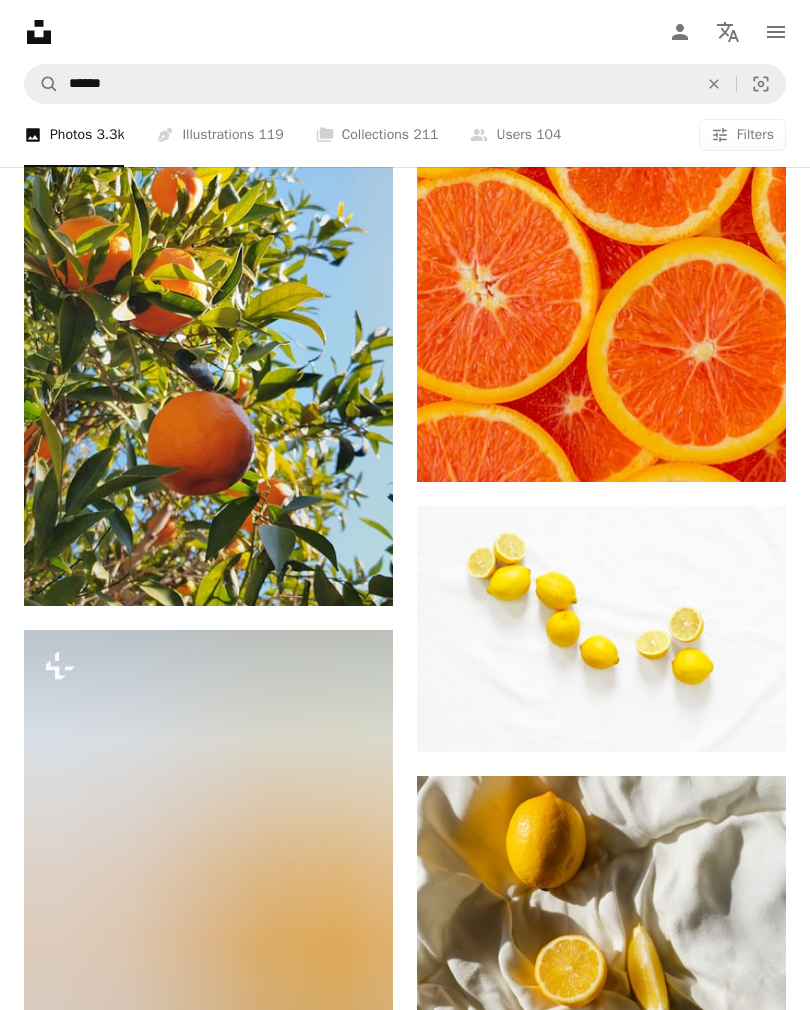 scroll, scrollTop: 3724, scrollLeft: 0, axis: vertical 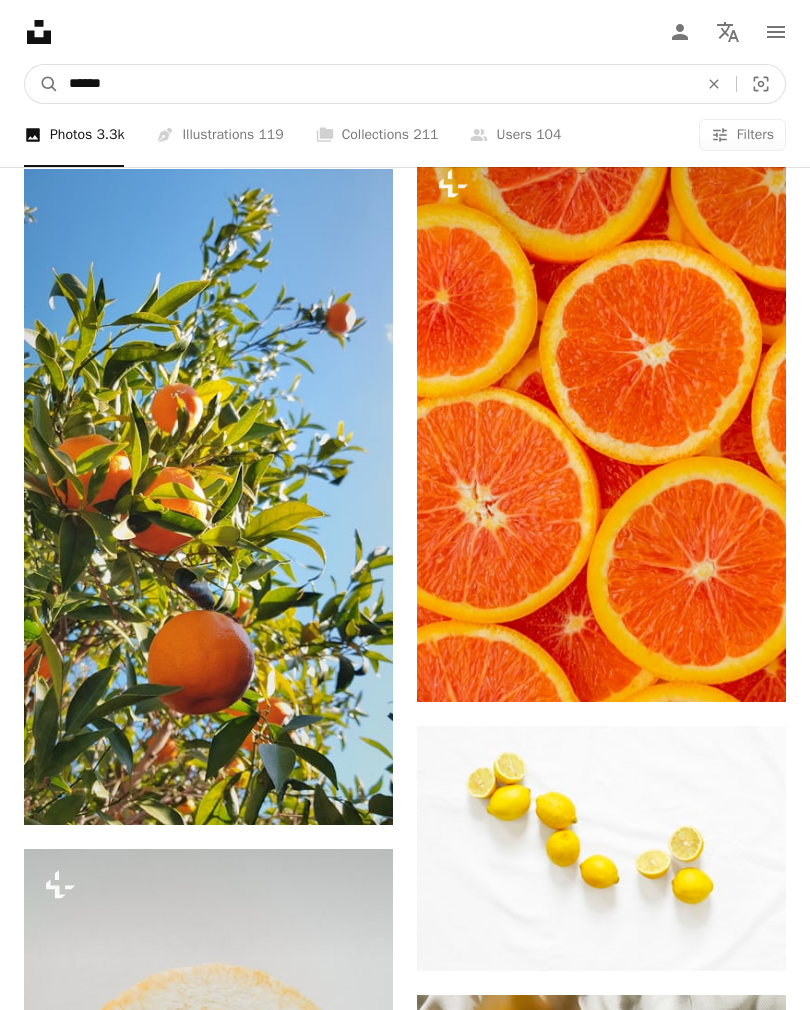 click on "******" at bounding box center (375, 84) 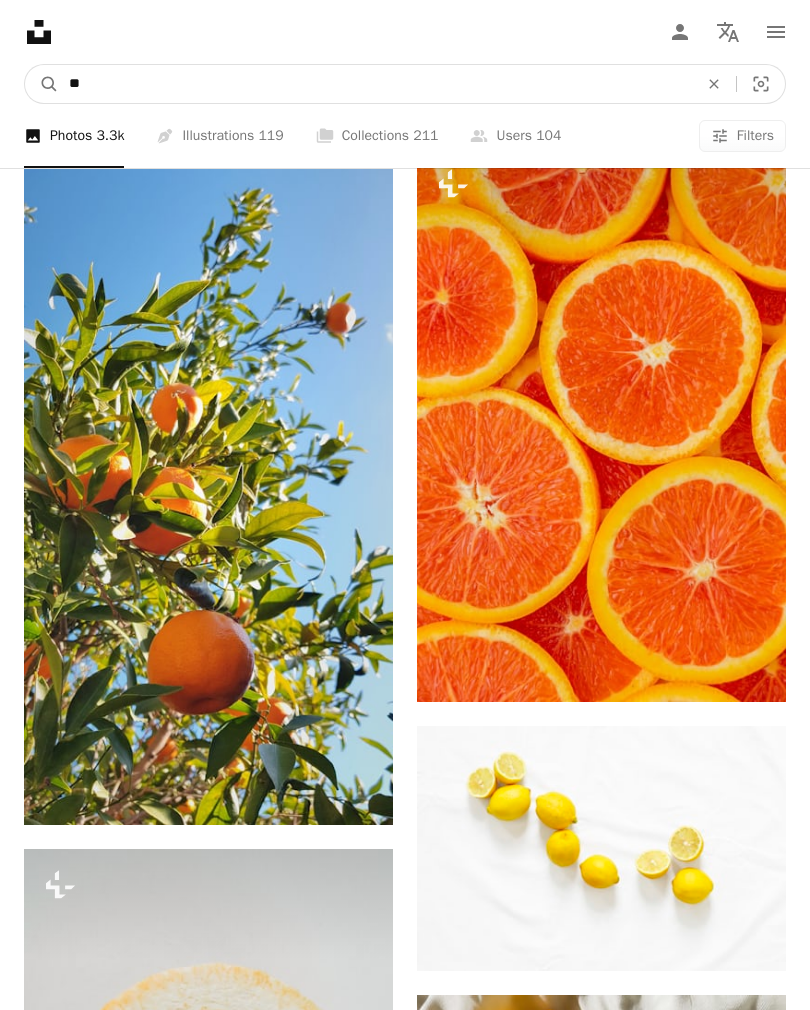 type on "*" 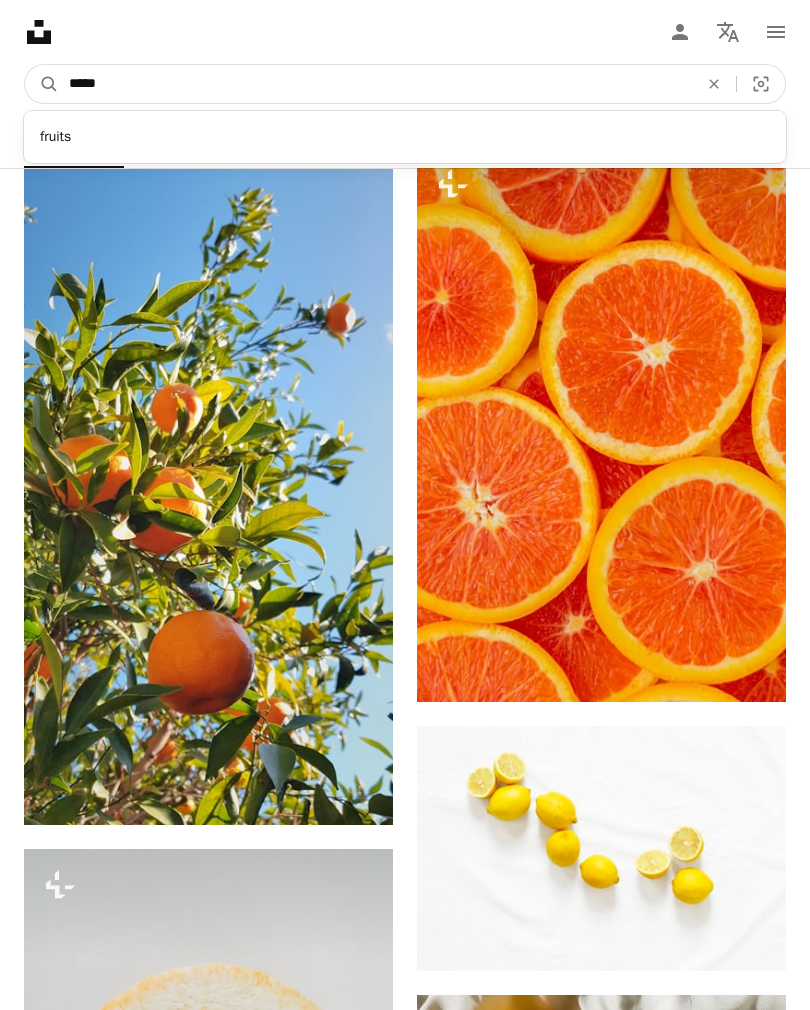 type on "*****" 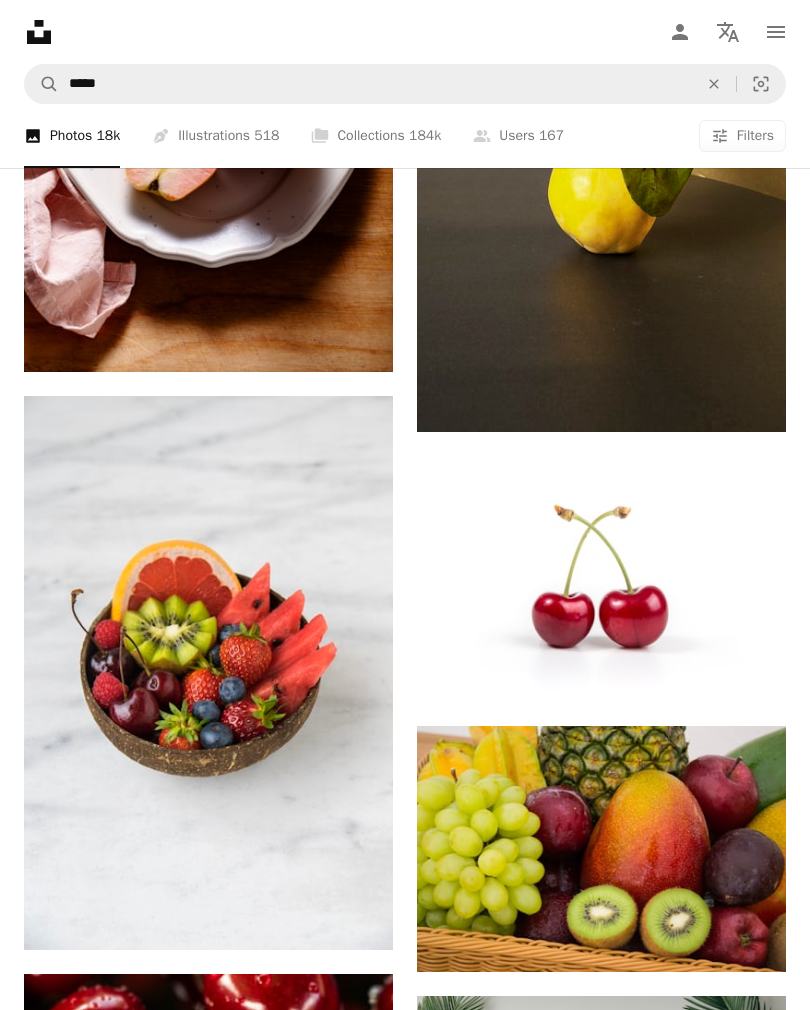 scroll, scrollTop: 0, scrollLeft: 0, axis: both 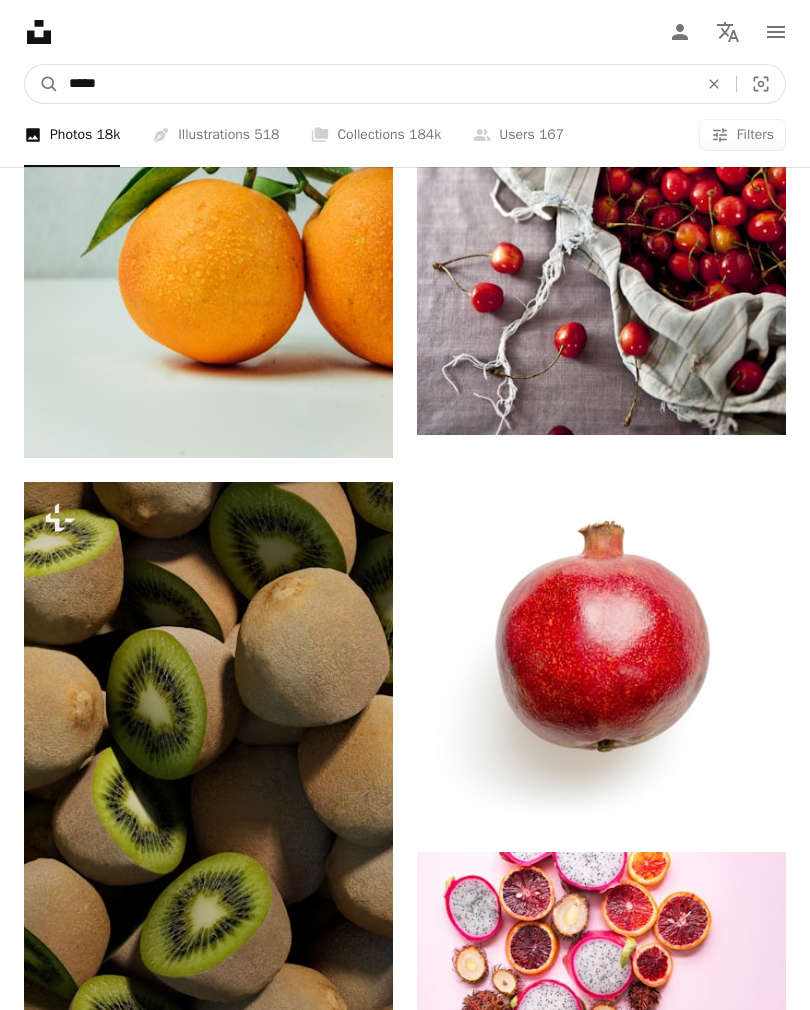 click on "*****" at bounding box center [375, 84] 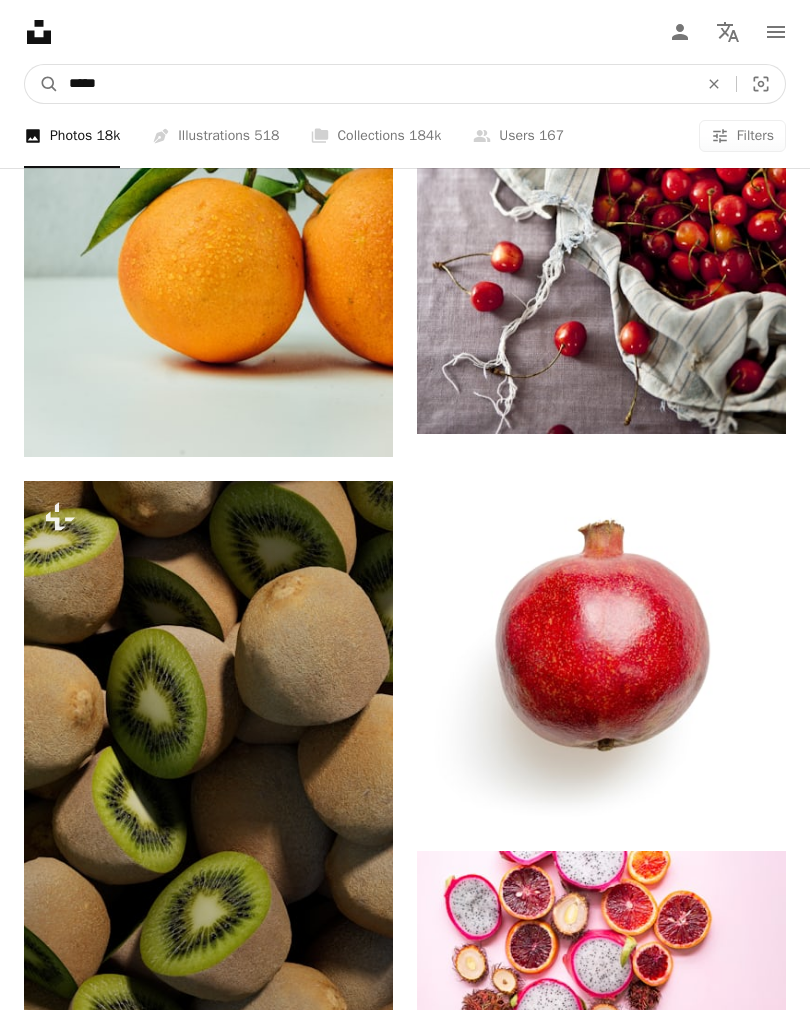 scroll, scrollTop: 9757, scrollLeft: 0, axis: vertical 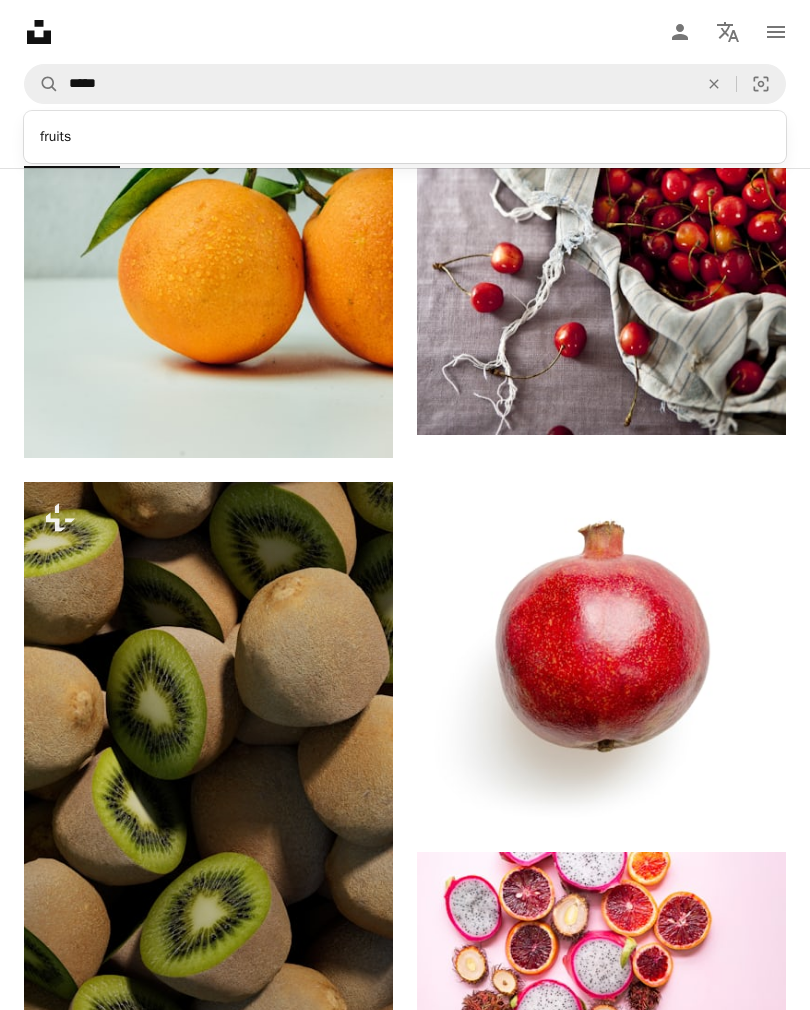 click 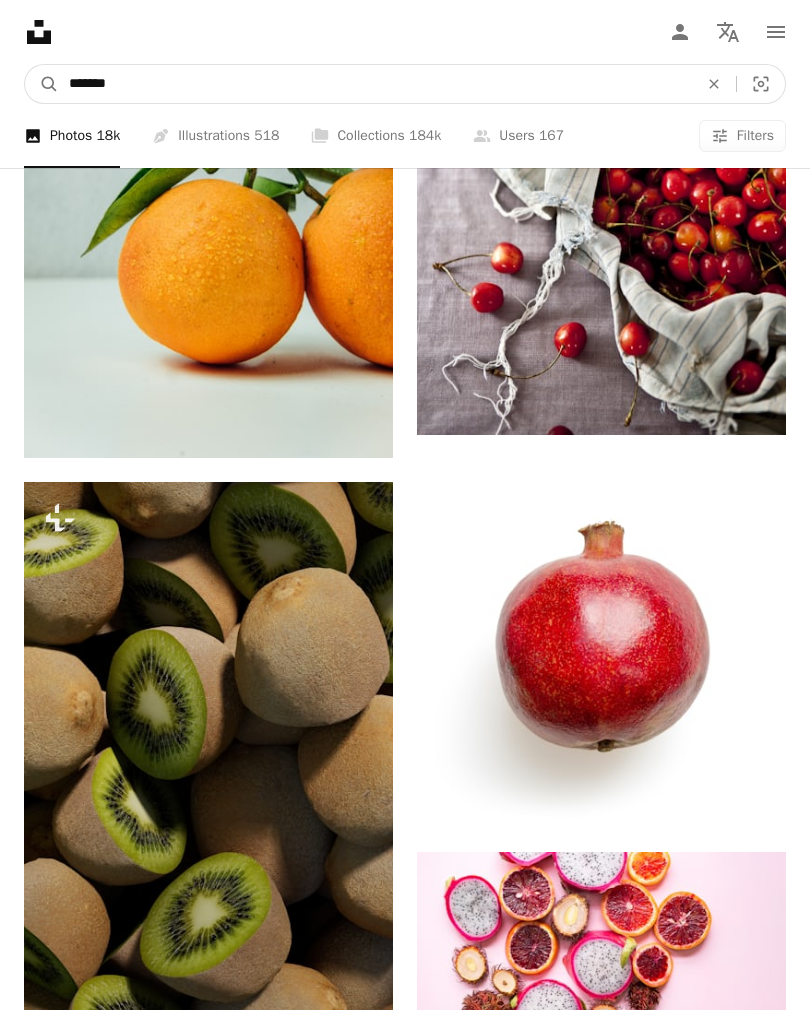 type on "*******" 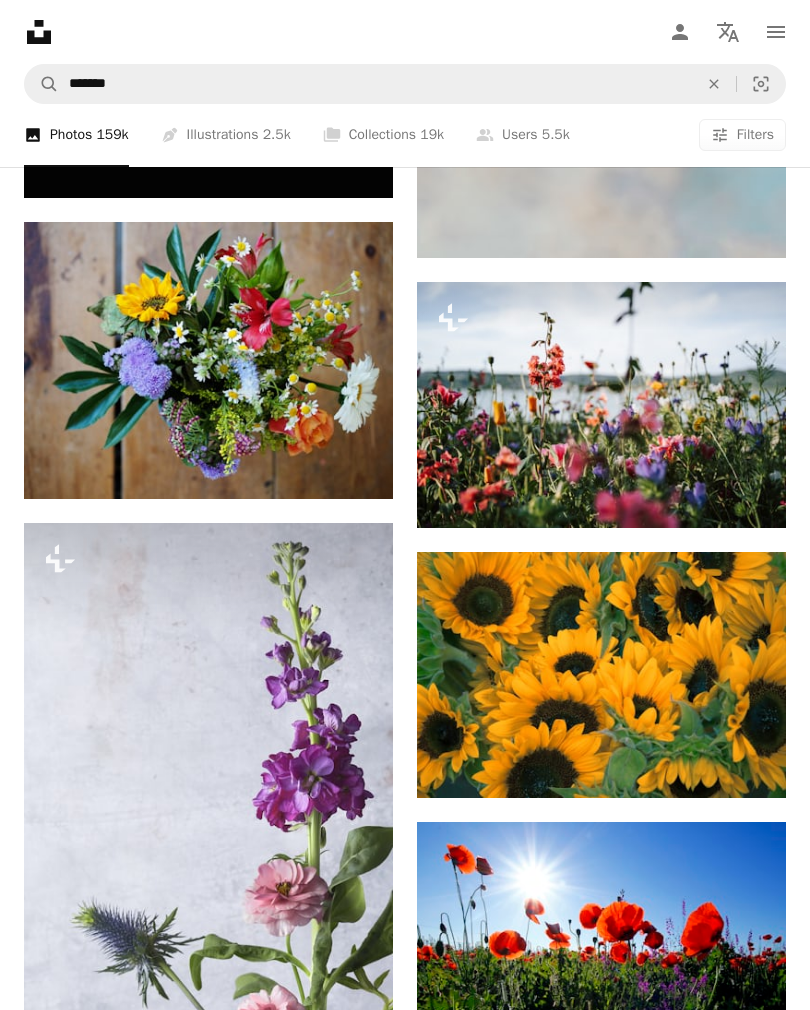 scroll, scrollTop: 9818, scrollLeft: 0, axis: vertical 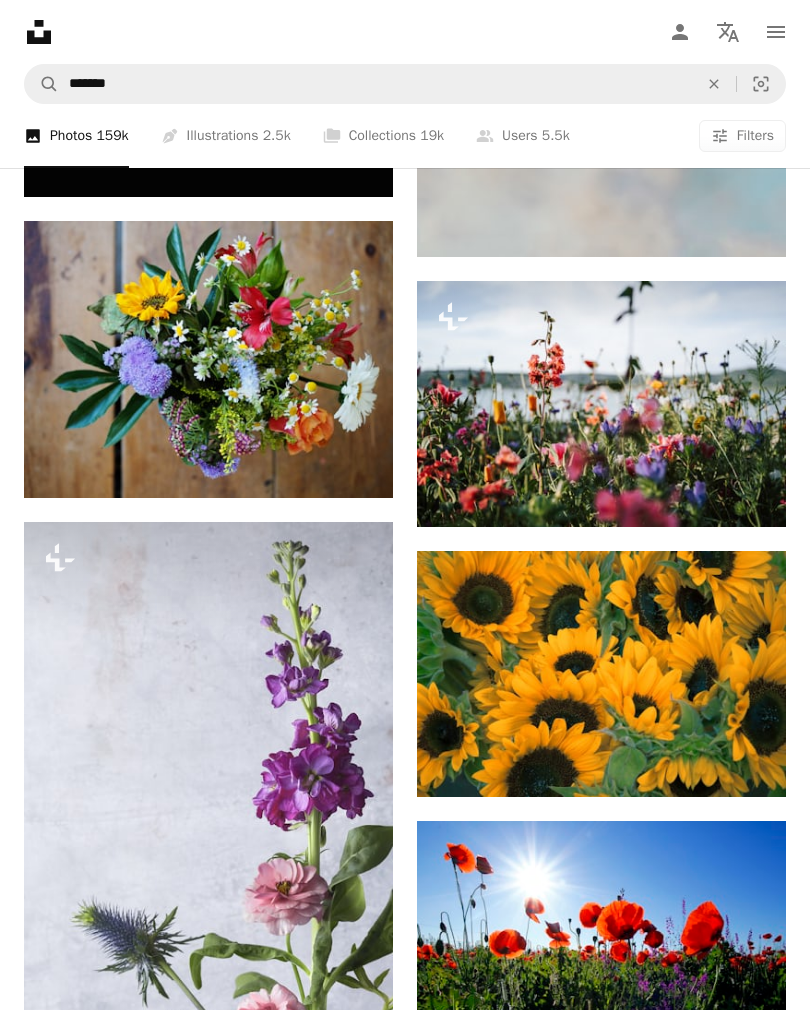 click on "A lock Download" at bounding box center [715, 491] 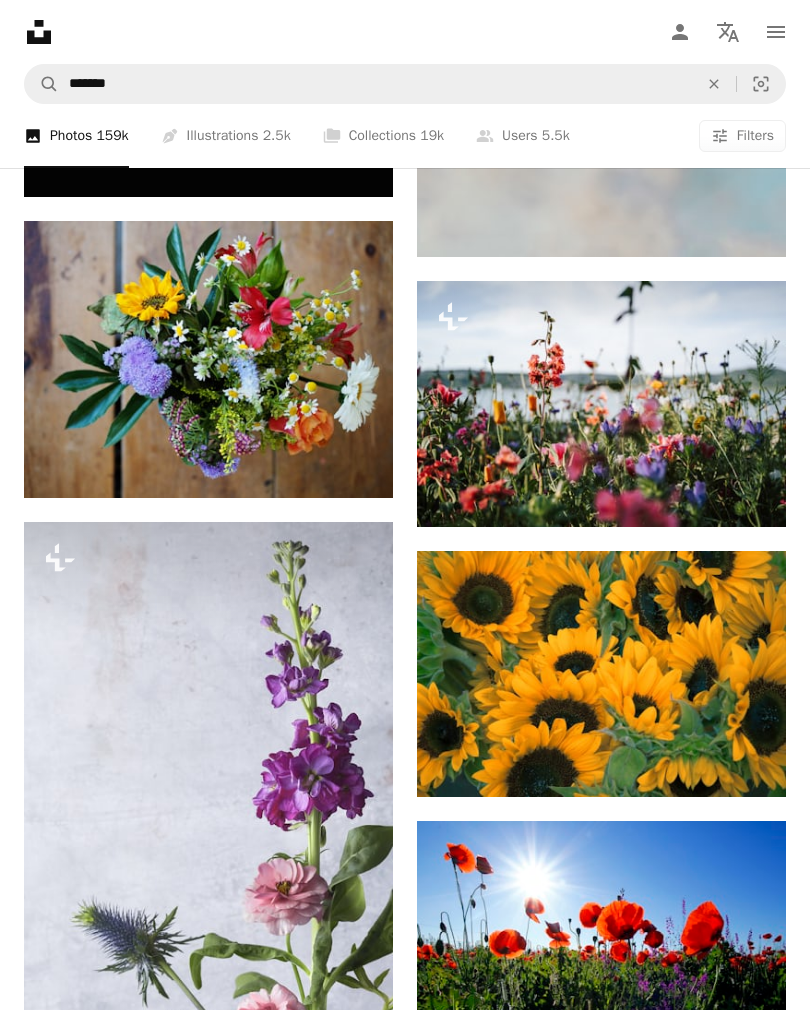 click on "An X shape Premium, ready to use images. Get unlimited access. A plus sign Members-only content added monthly A plus sign Unlimited royalty-free downloads A plus sign Illustrations  New A plus sign Enhanced legal protections yearly 65%  off monthly $20   $7 USD per month * Get  Unsplash+ * When paid annually, billed upfront  $84 Taxes where applicable. Renews automatically. Cancel anytime." at bounding box center (405, 6533) 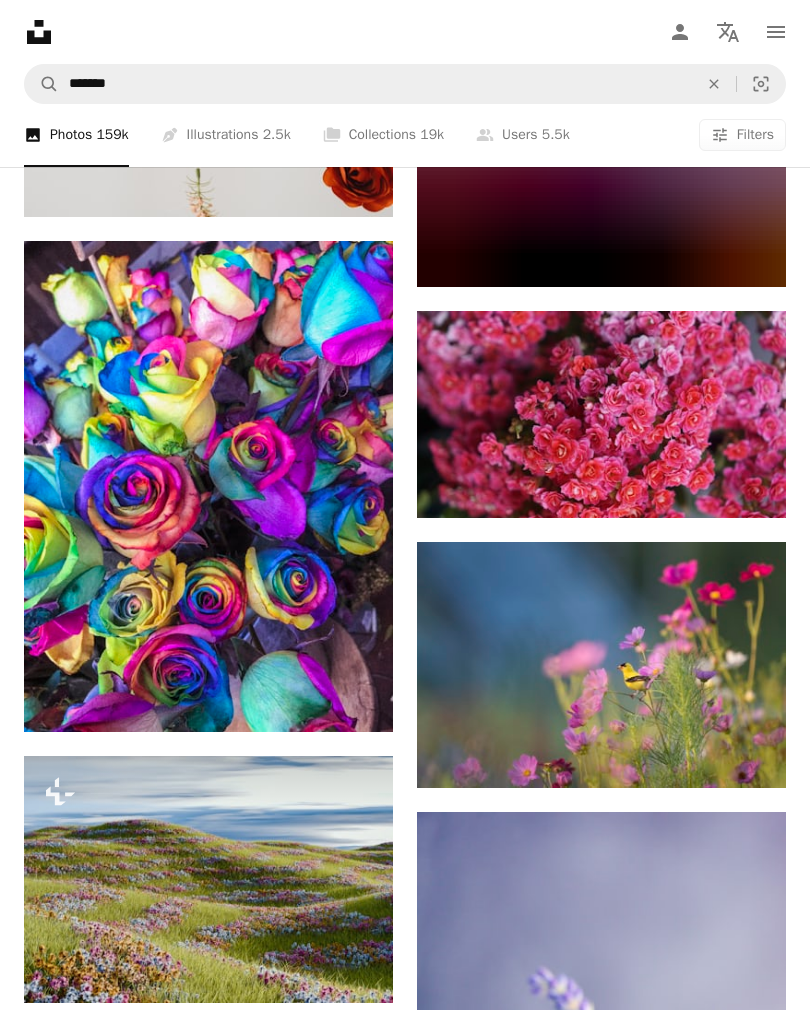 scroll, scrollTop: 12226, scrollLeft: 0, axis: vertical 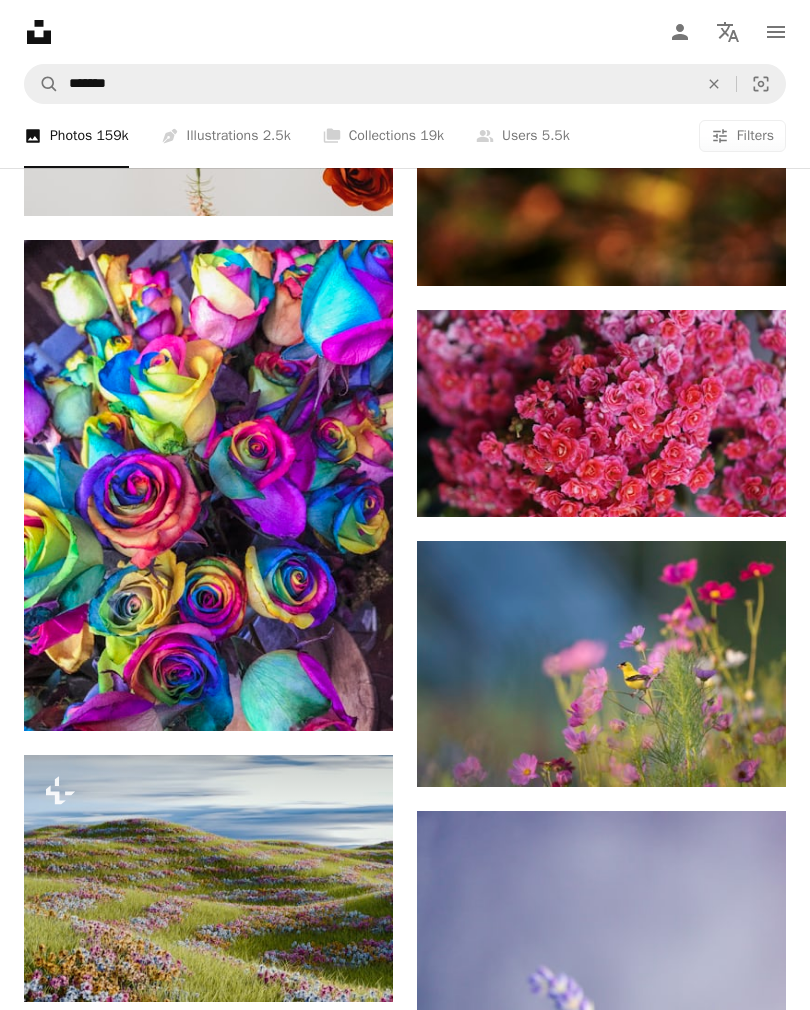 click on "Arrow pointing down" 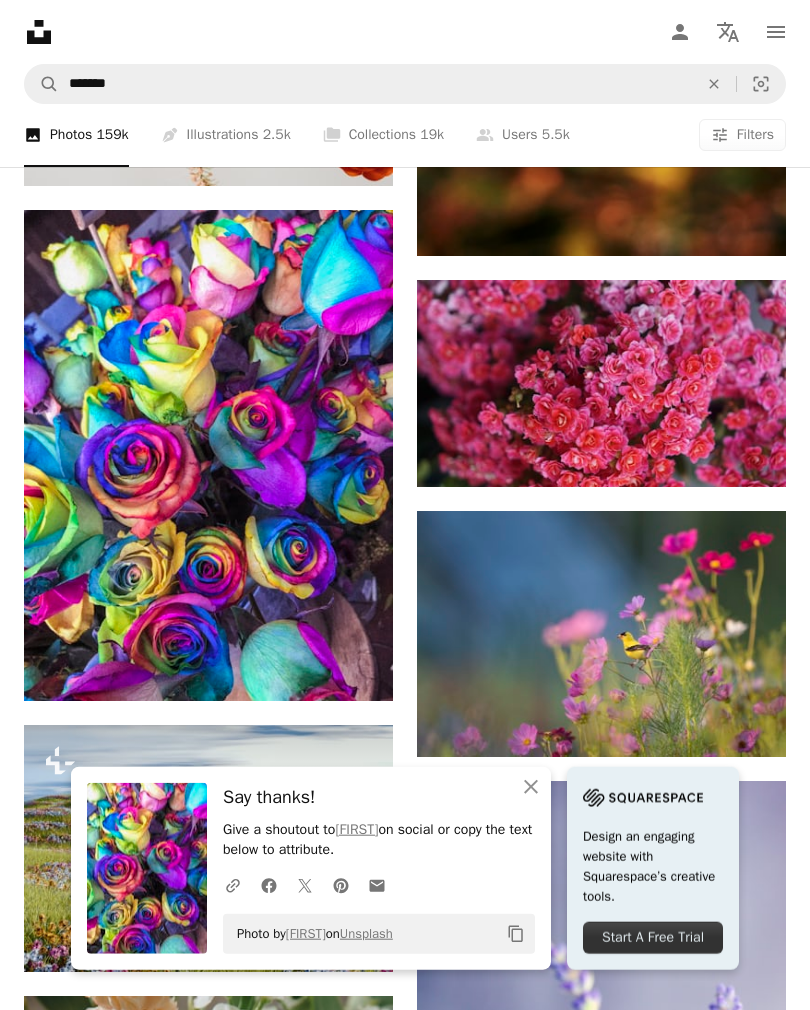 click 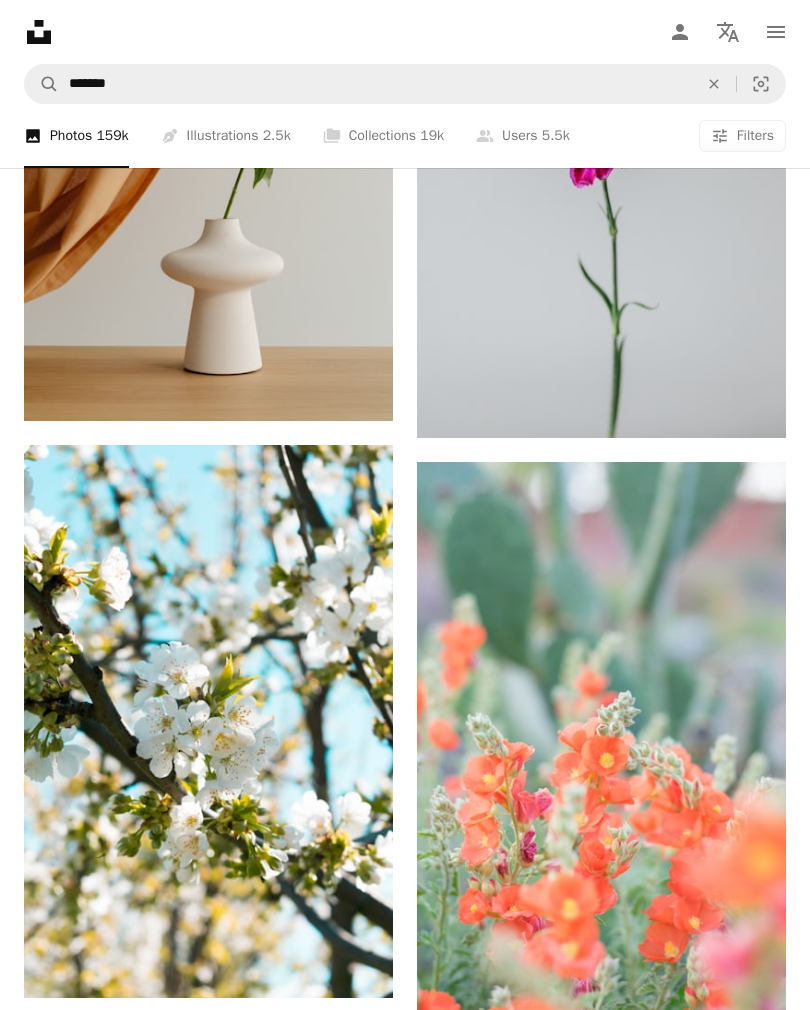 scroll, scrollTop: 20255, scrollLeft: 0, axis: vertical 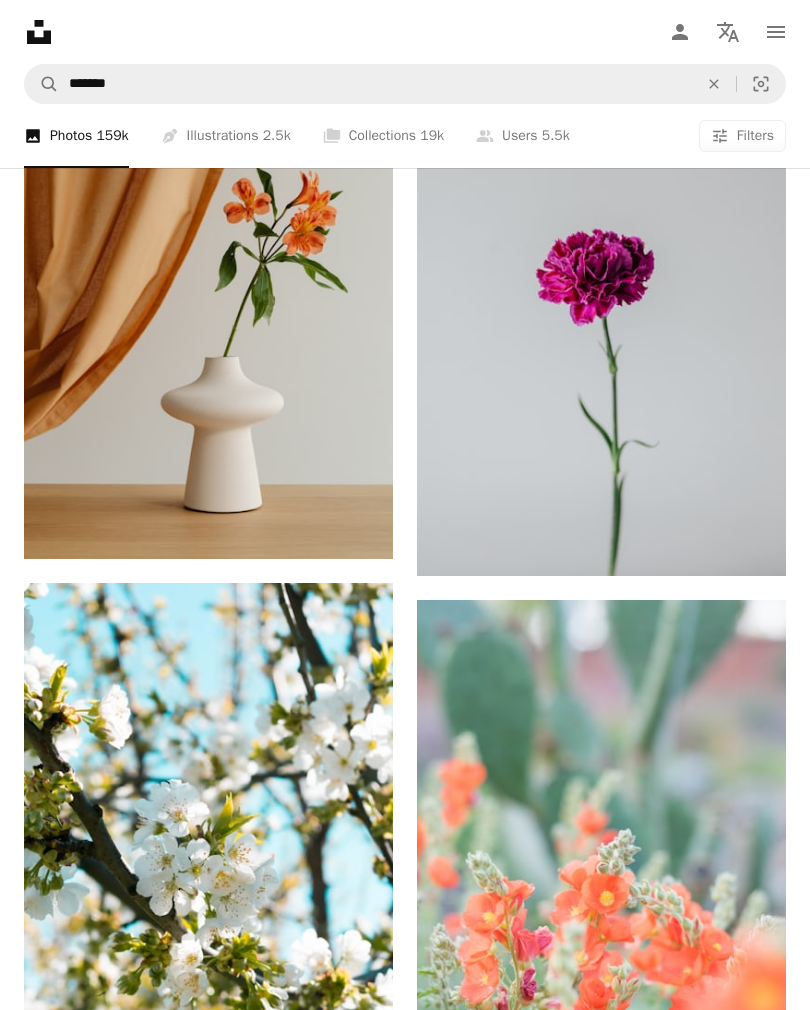 click on "An X shape" 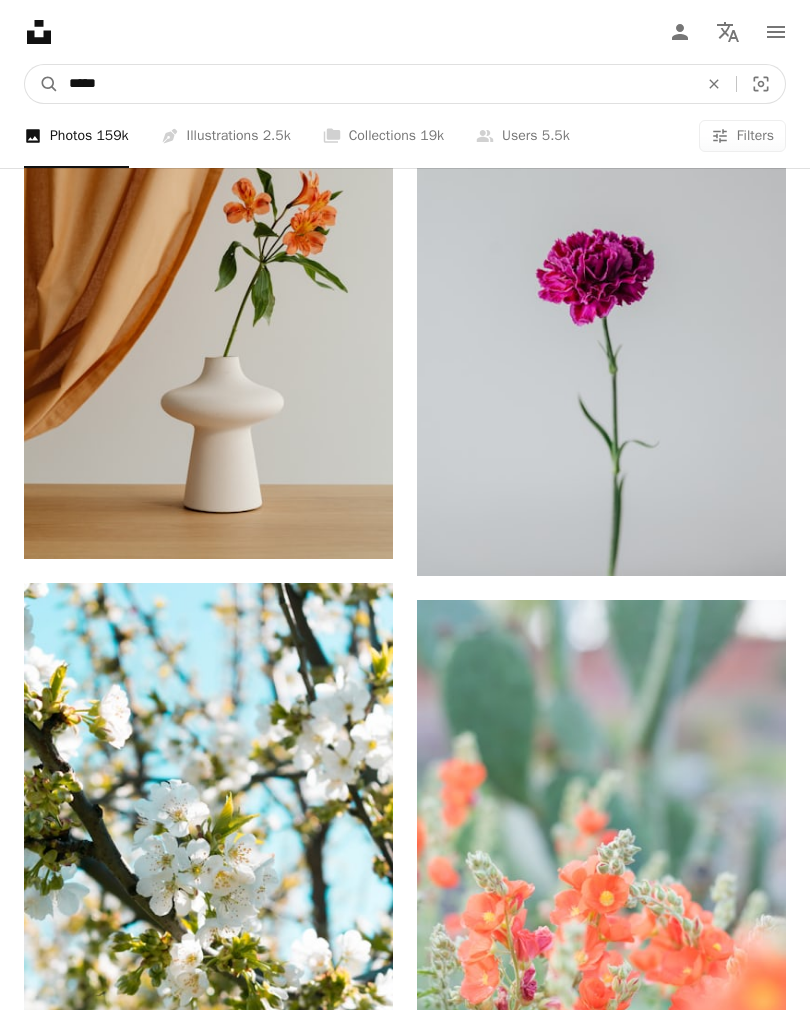 type on "*****" 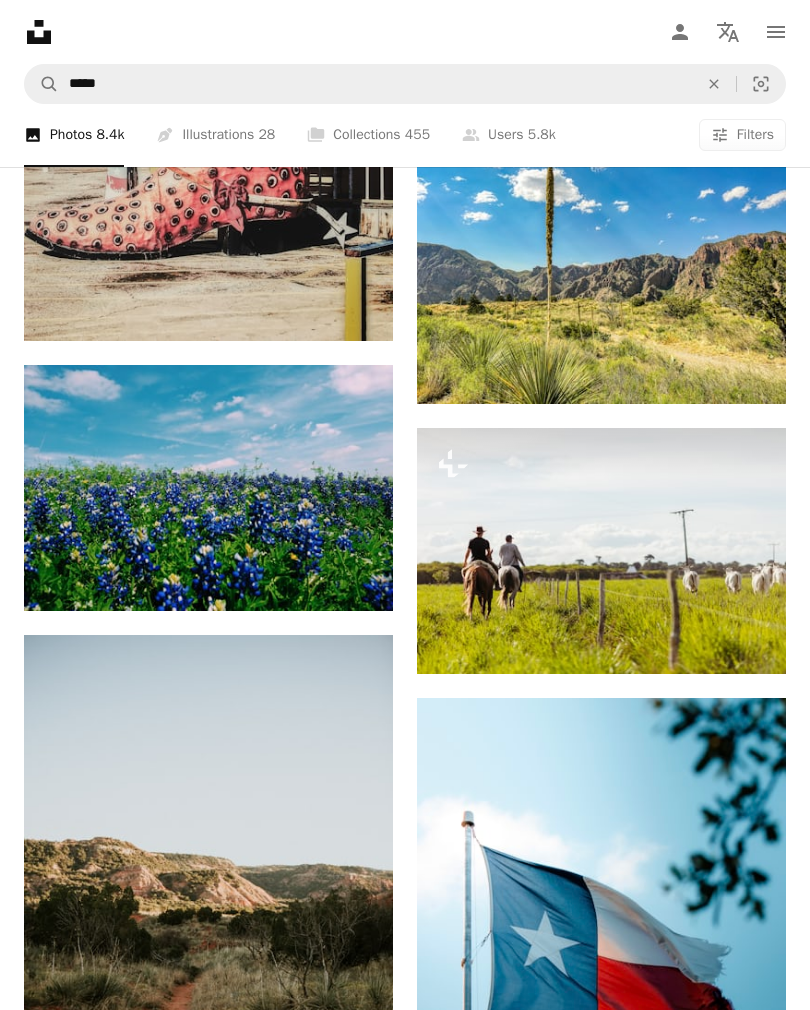 scroll, scrollTop: 2555, scrollLeft: 0, axis: vertical 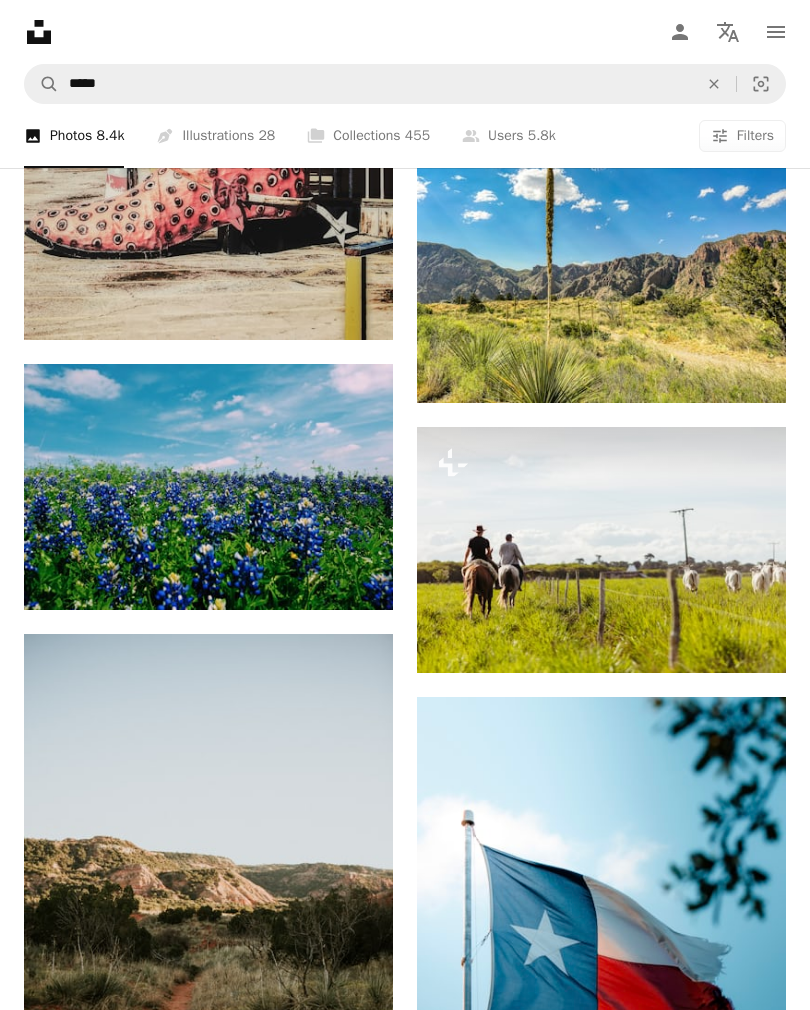 click on "Arrow pointing down" 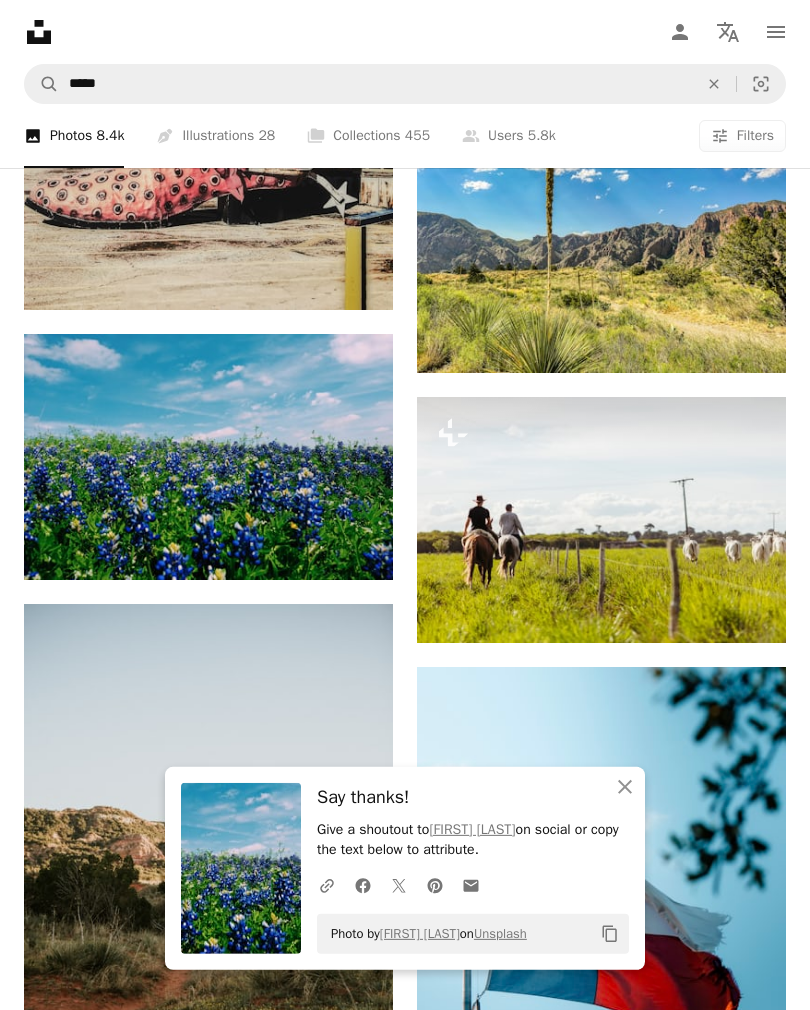 click 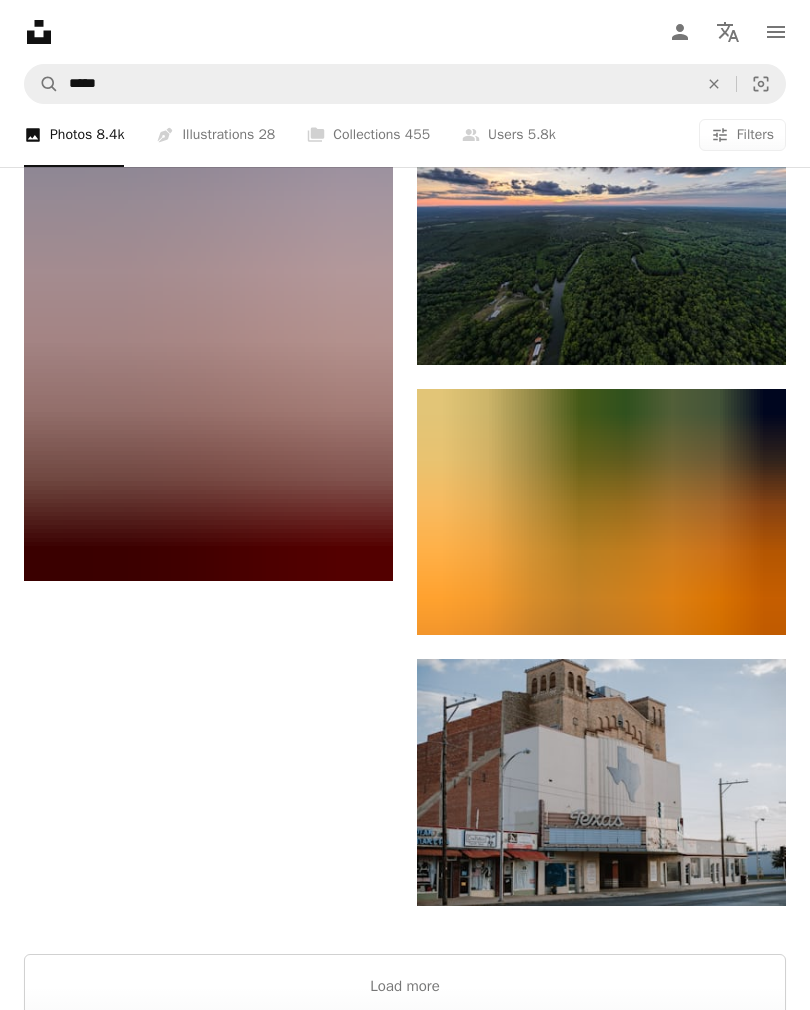 scroll, scrollTop: 3741, scrollLeft: 0, axis: vertical 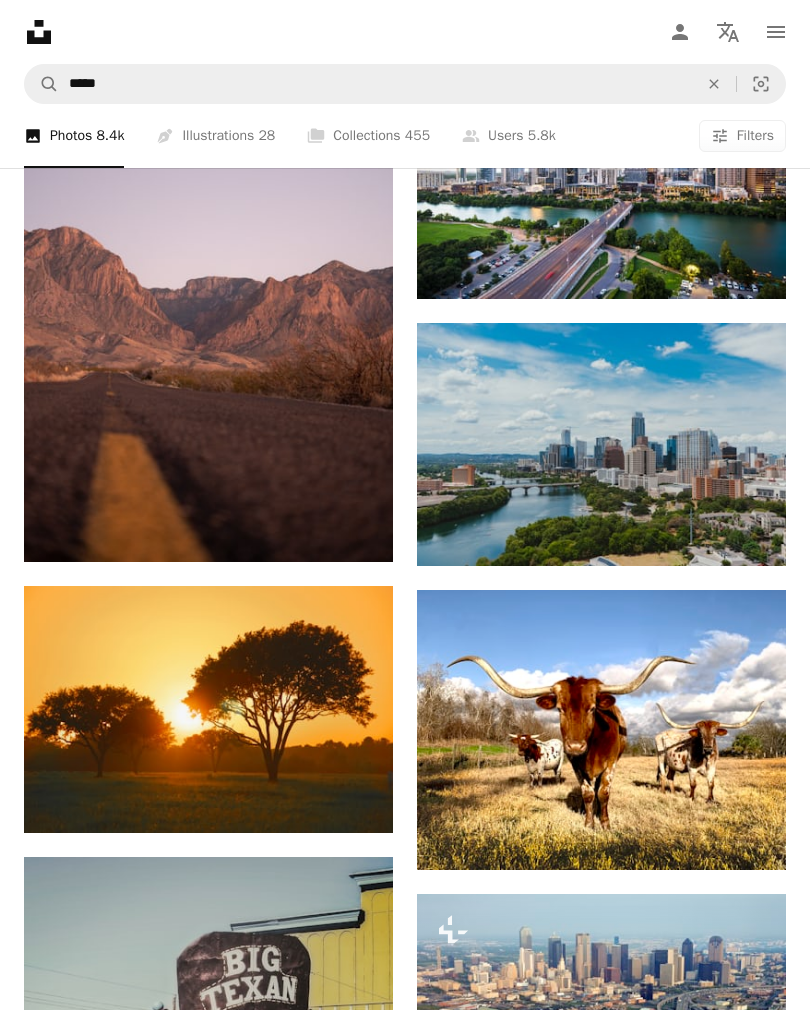 click on "An X shape" 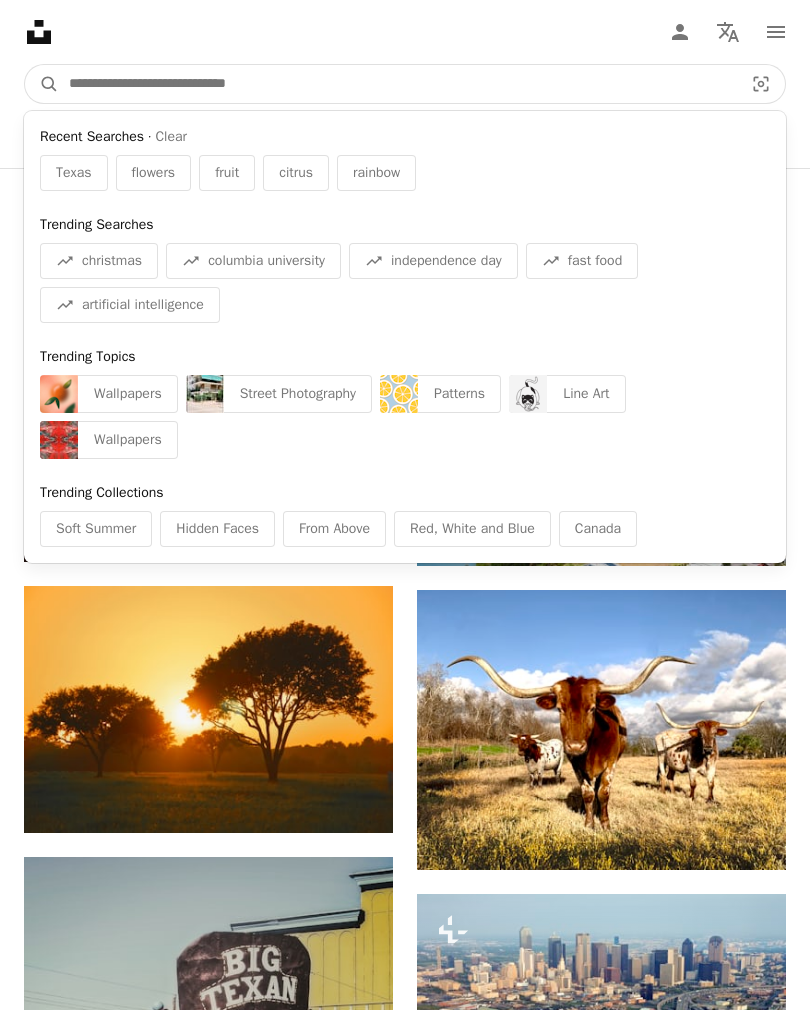 scroll, scrollTop: 1547, scrollLeft: 0, axis: vertical 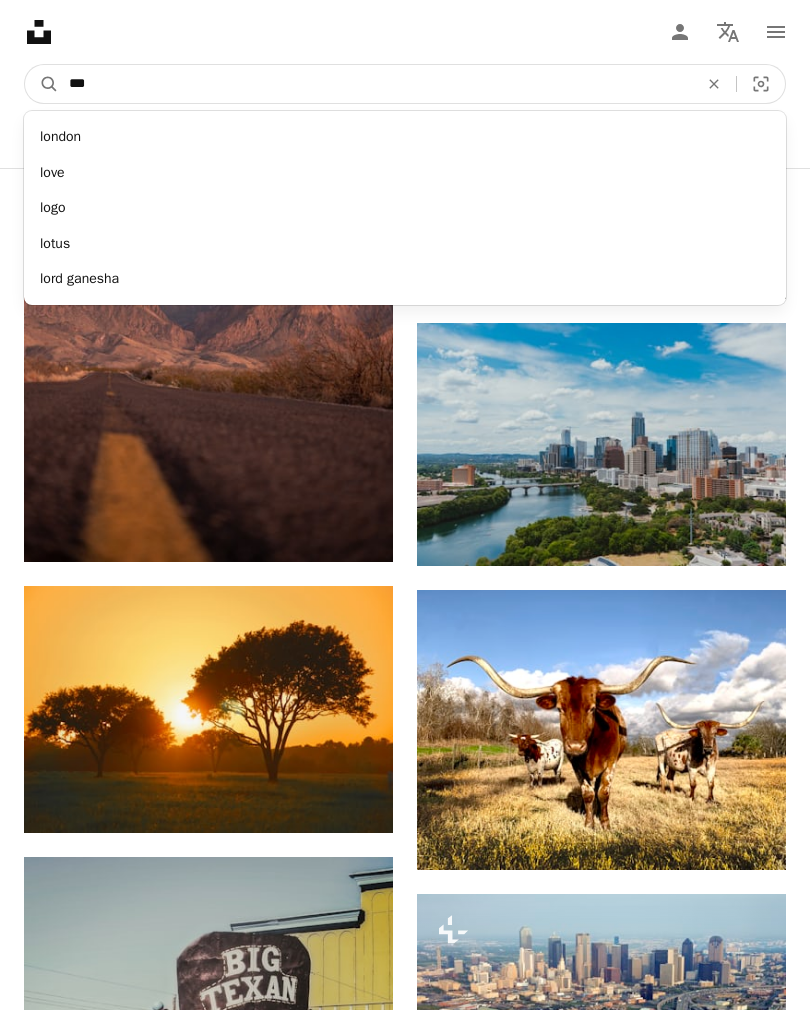 type on "****" 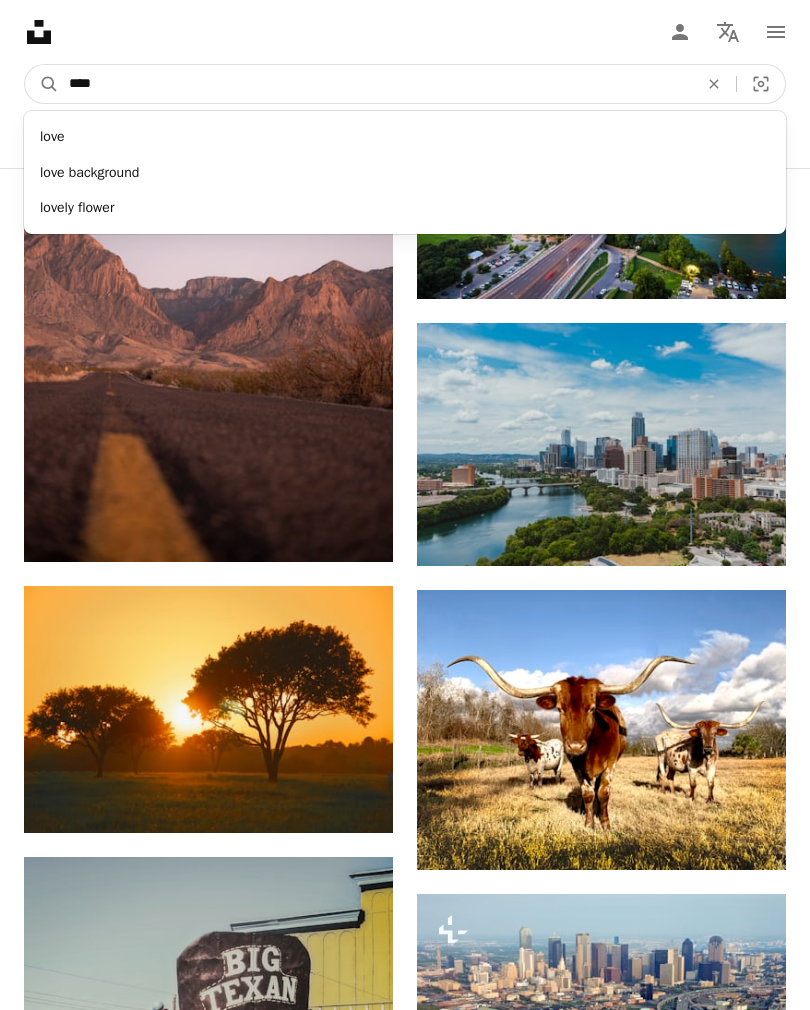 click on "A magnifying glass" at bounding box center [42, 84] 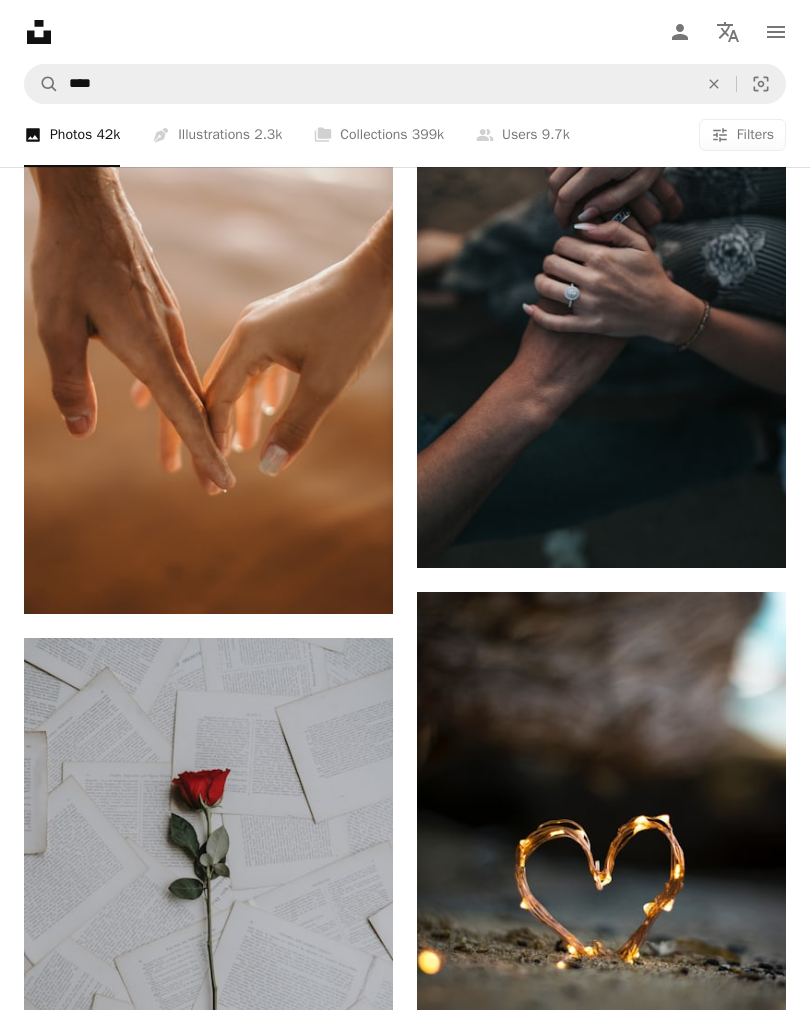scroll, scrollTop: 1243, scrollLeft: 0, axis: vertical 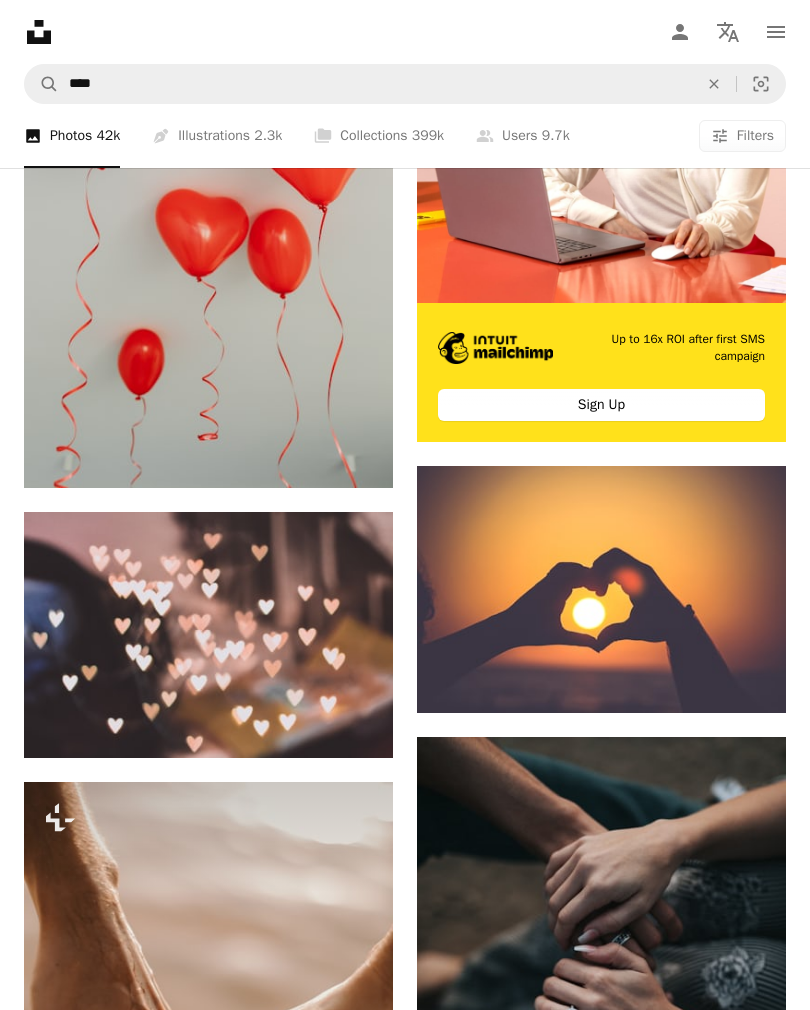 click 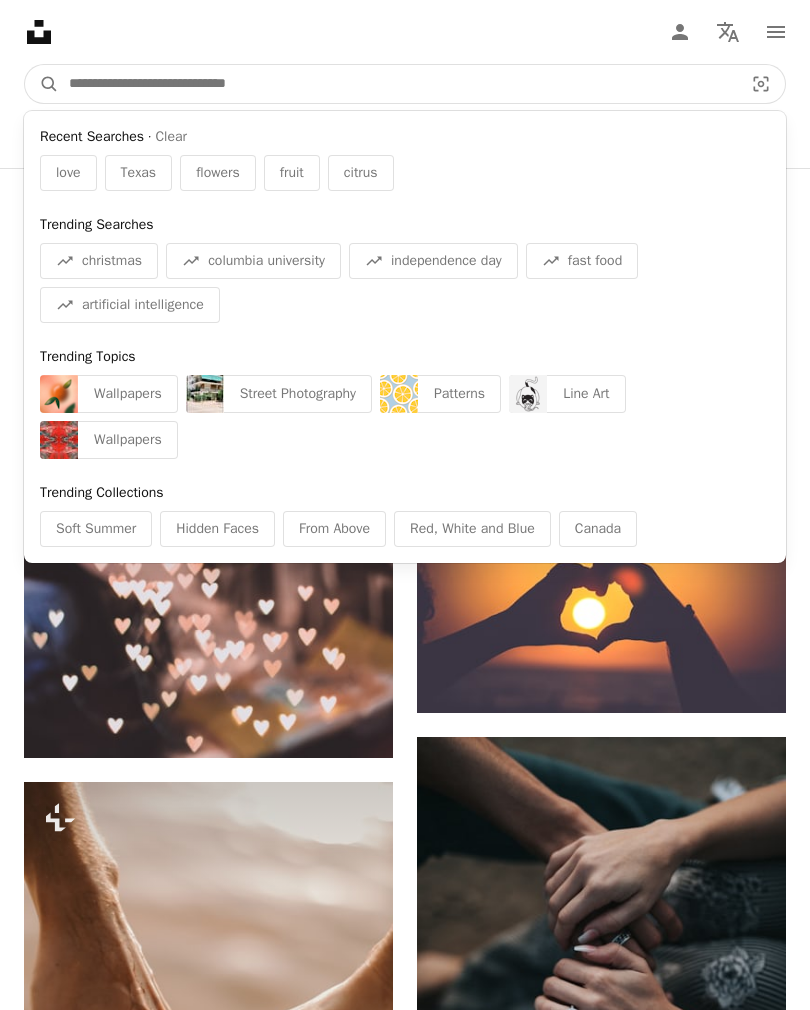 scroll, scrollTop: 617, scrollLeft: 0, axis: vertical 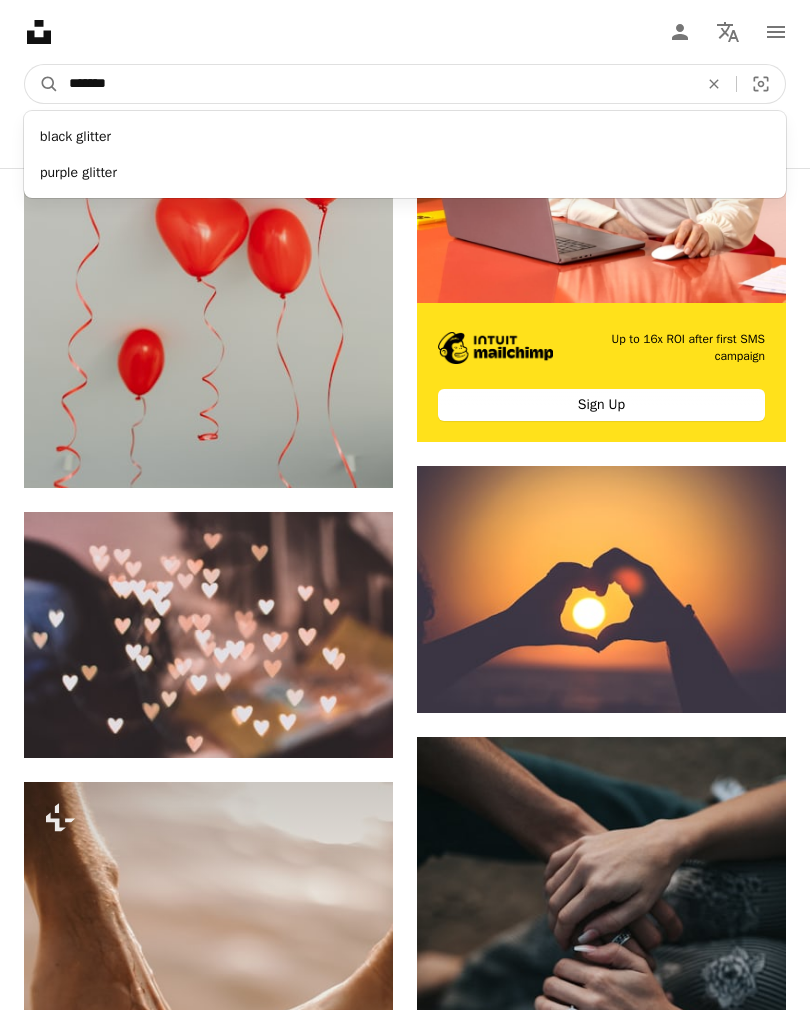type on "*******" 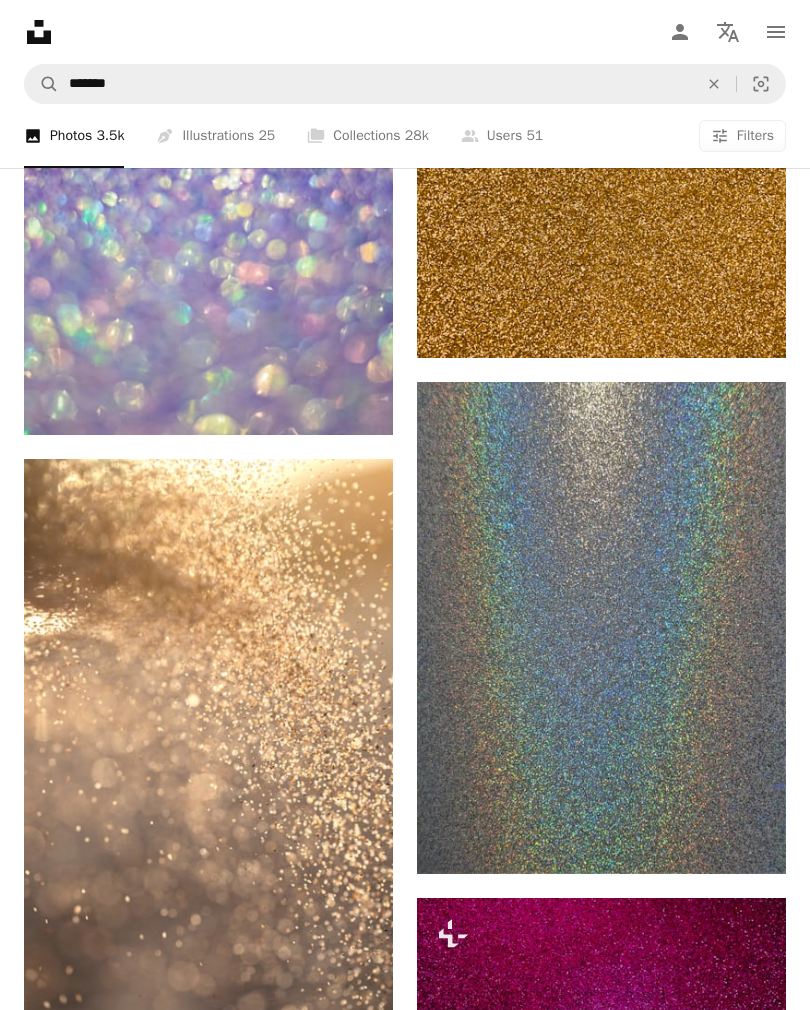 scroll, scrollTop: 970, scrollLeft: 0, axis: vertical 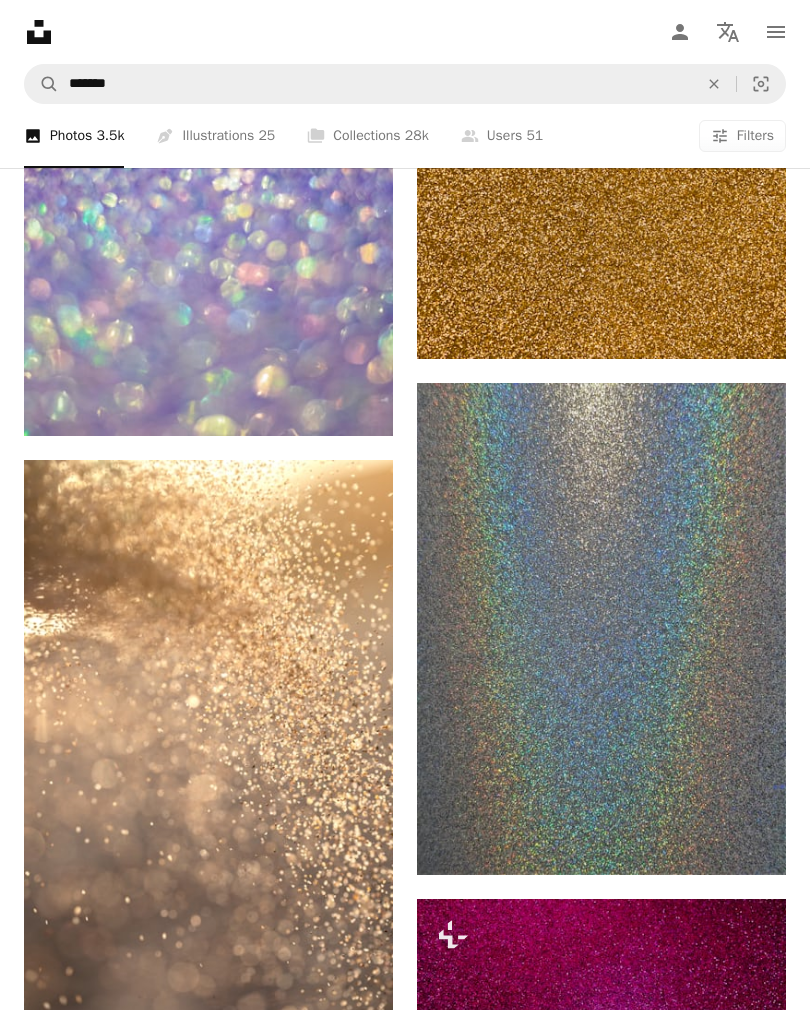 click at bounding box center (601, 629) 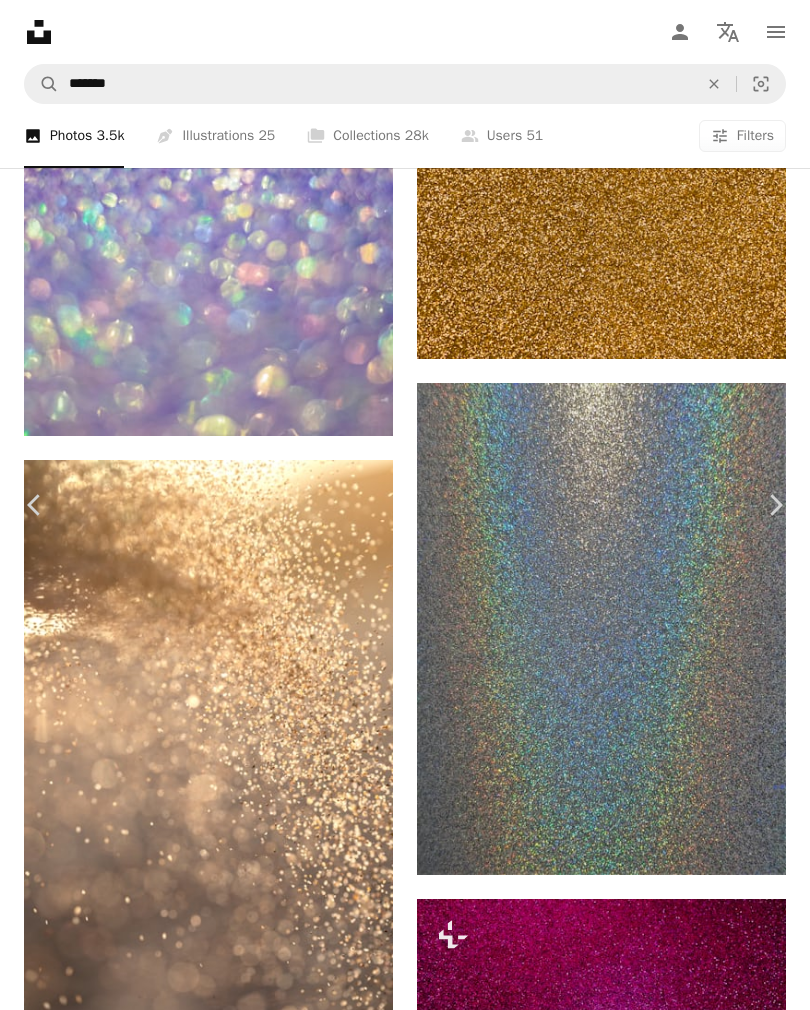 scroll, scrollTop: 0, scrollLeft: 0, axis: both 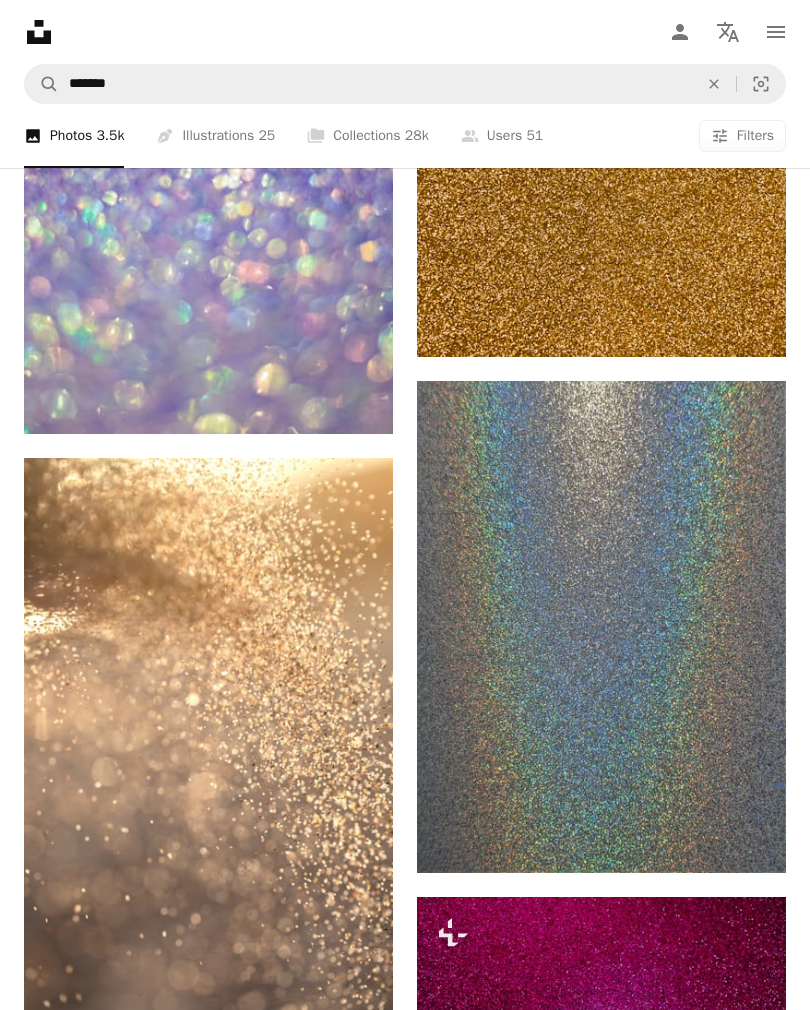 click on "Arrow pointing down" at bounding box center (746, 837) 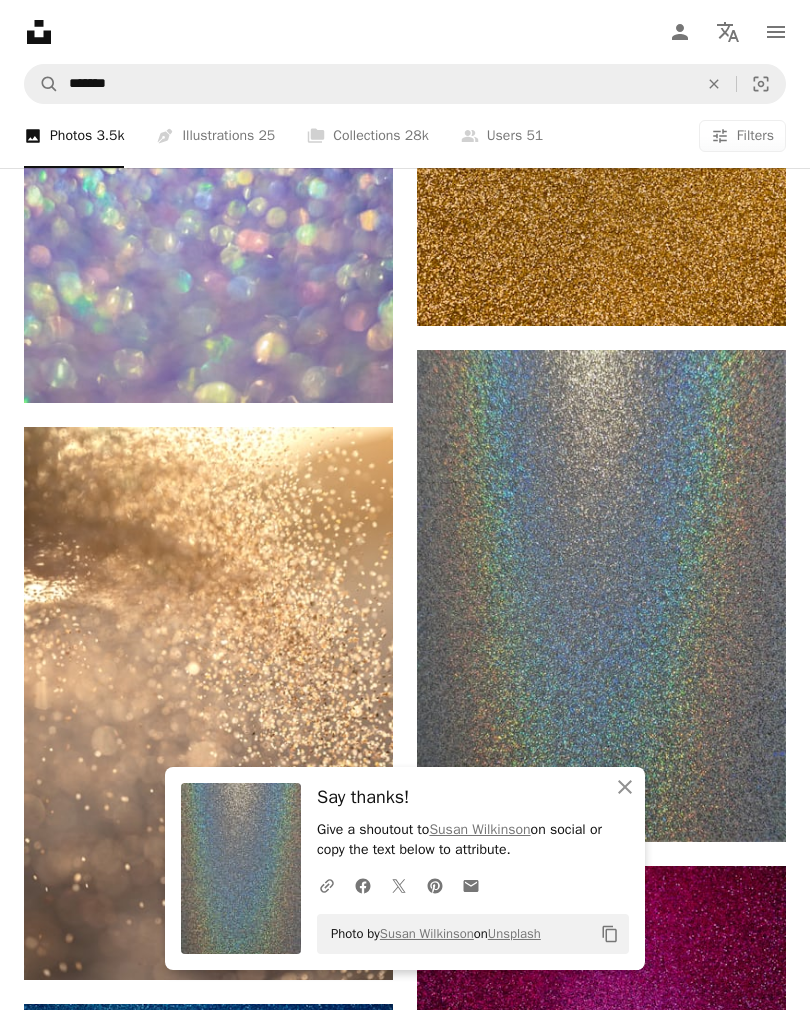 click on "An X shape Close" at bounding box center [625, 787] 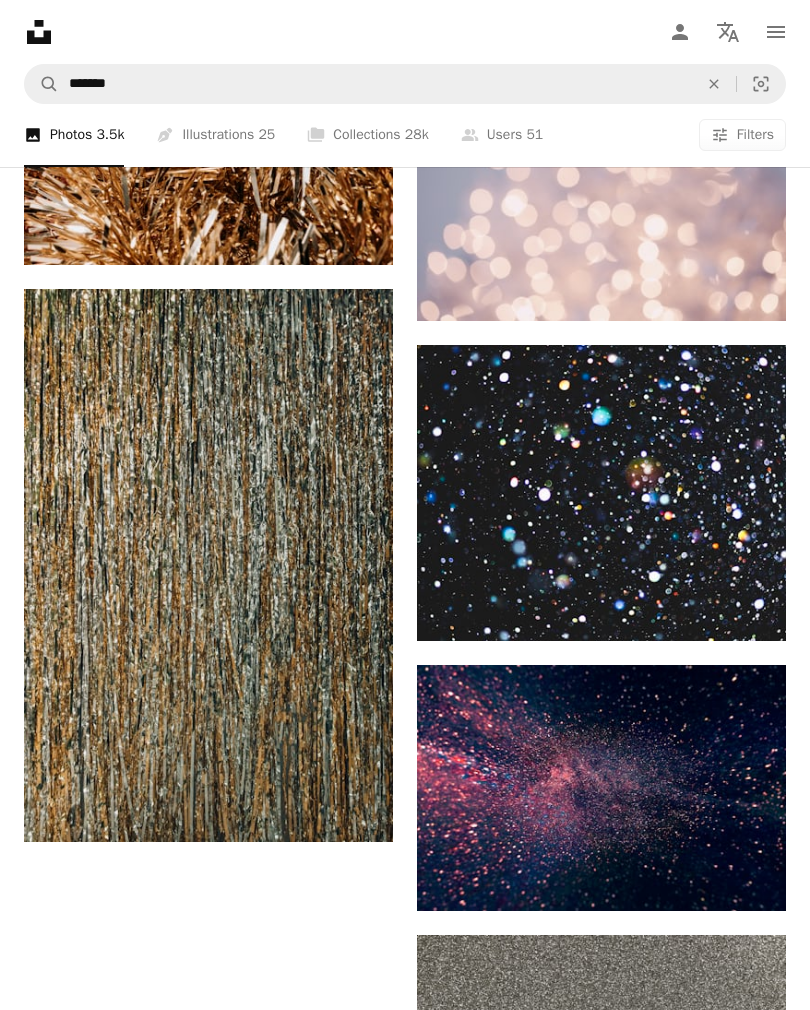 scroll, scrollTop: 3501, scrollLeft: 0, axis: vertical 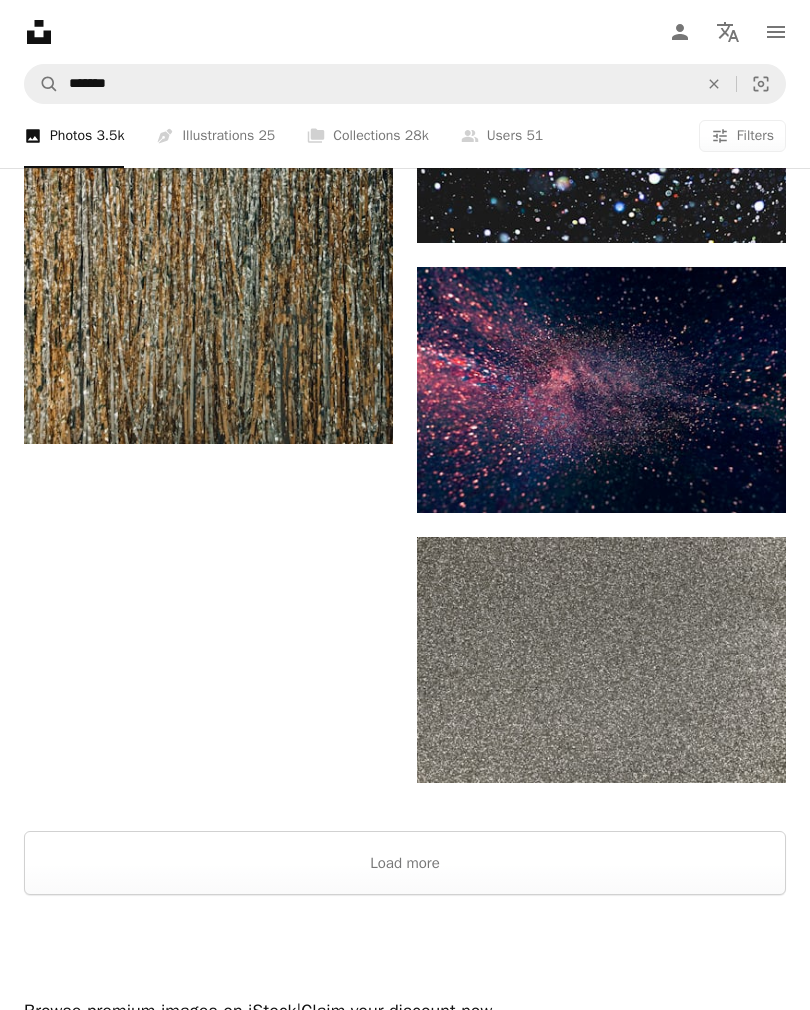 click on "Load more" at bounding box center (405, 863) 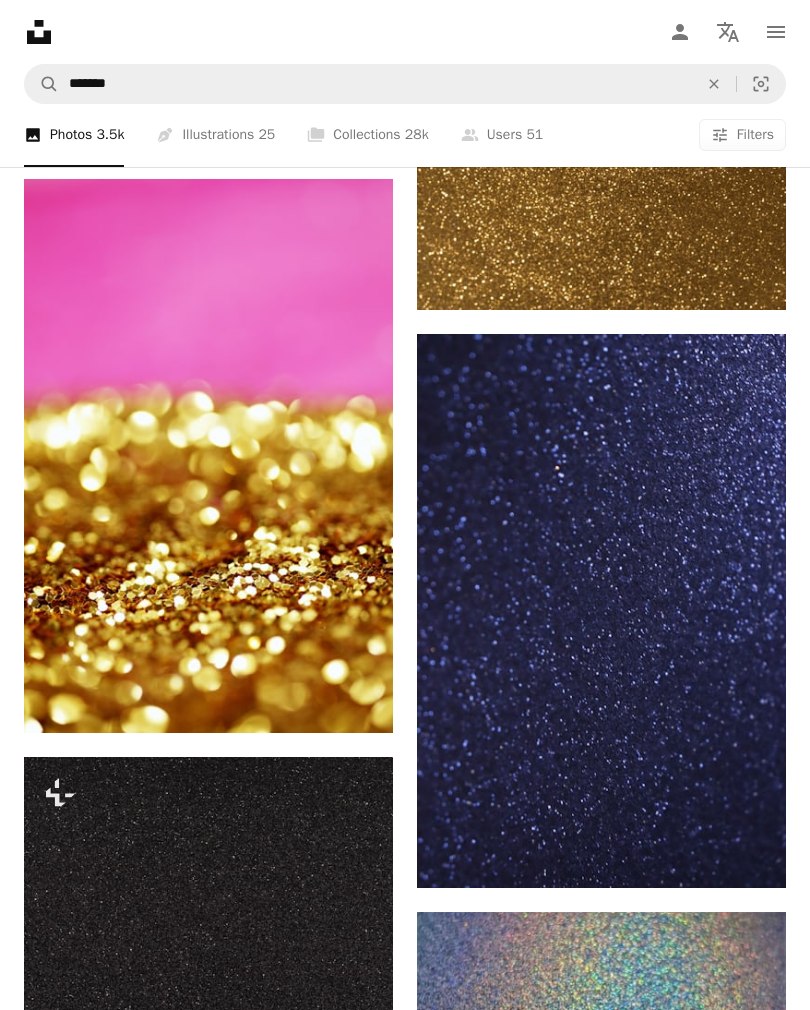 scroll, scrollTop: 6320, scrollLeft: 0, axis: vertical 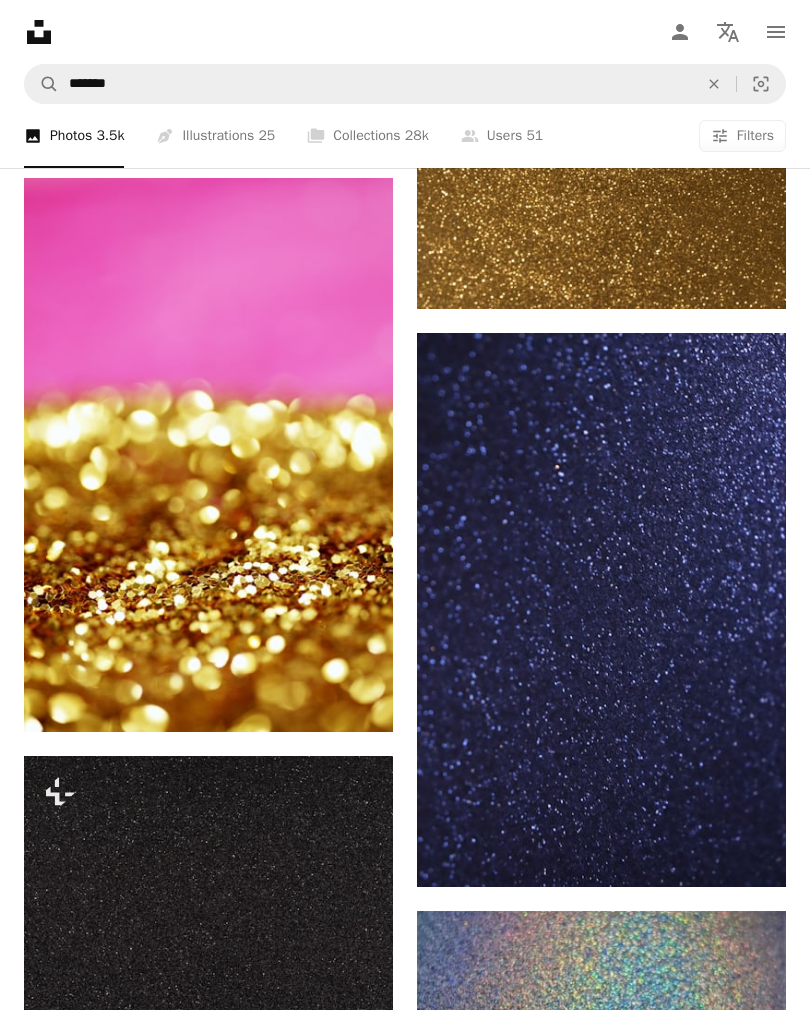 click on "Arrow pointing down" 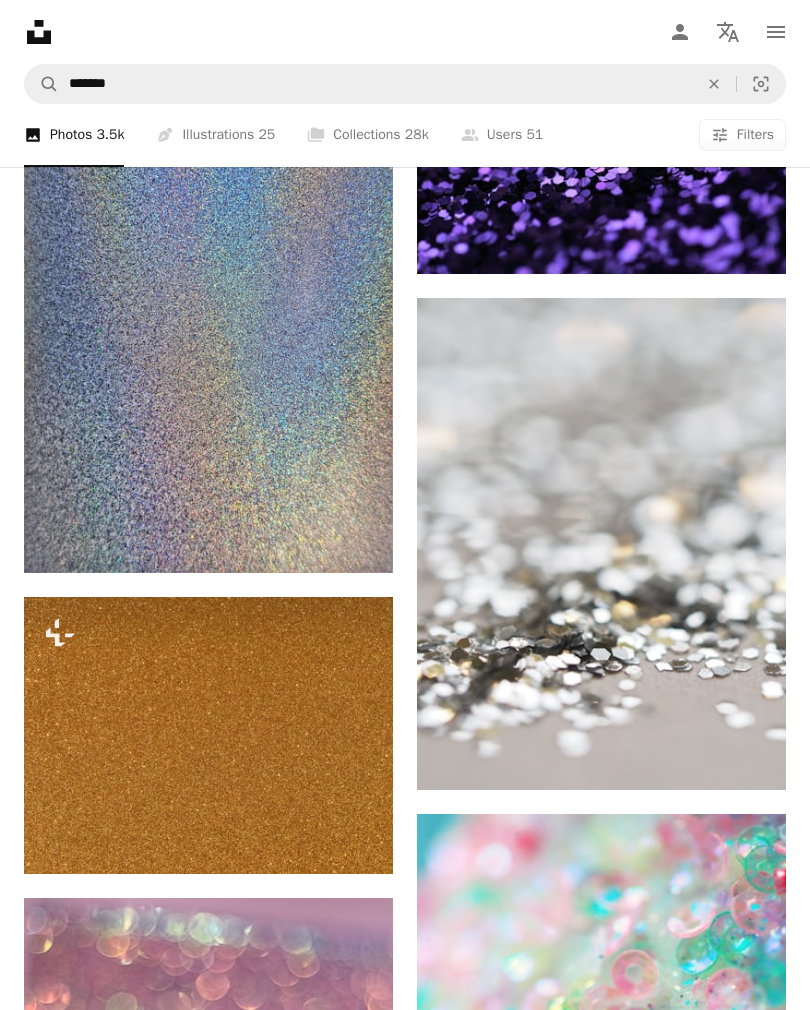 scroll, scrollTop: 7990, scrollLeft: 0, axis: vertical 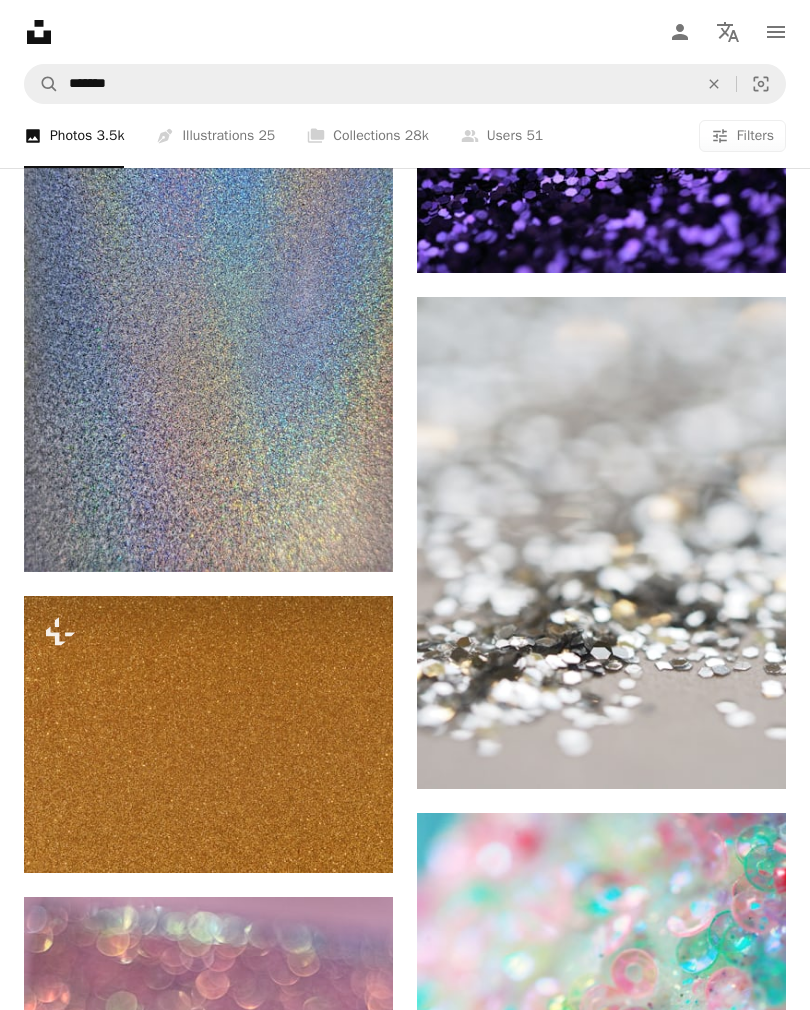 click on "Arrow pointing down" at bounding box center (353, 536) 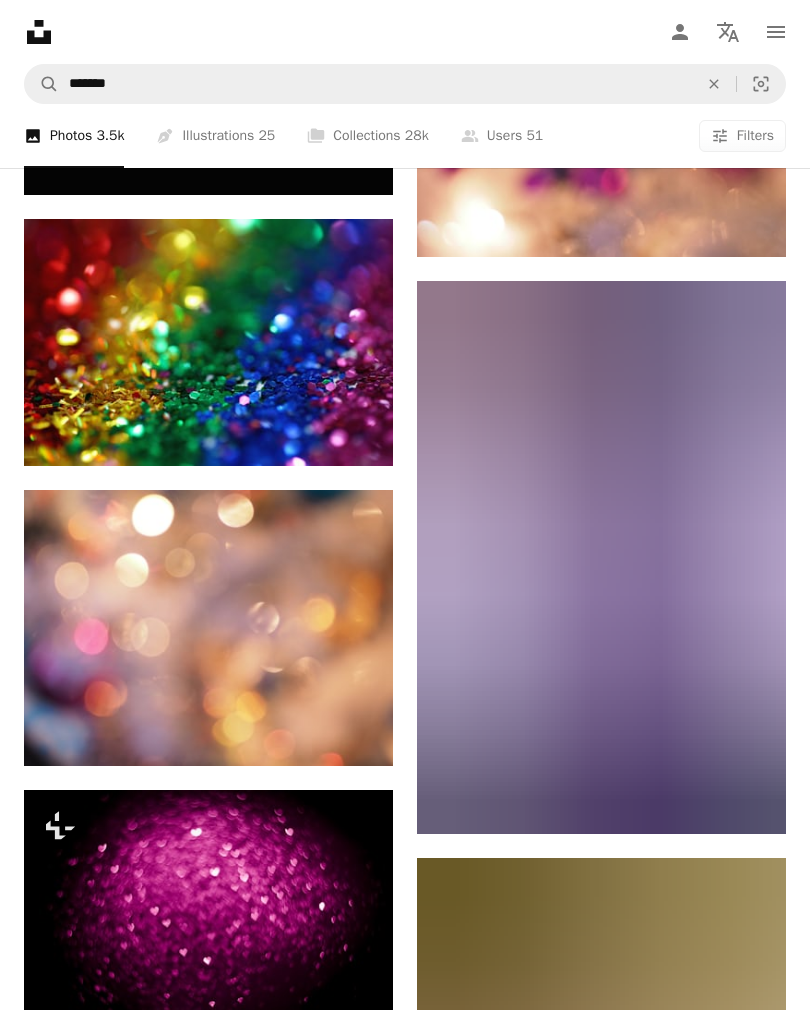 scroll, scrollTop: 15742, scrollLeft: 0, axis: vertical 